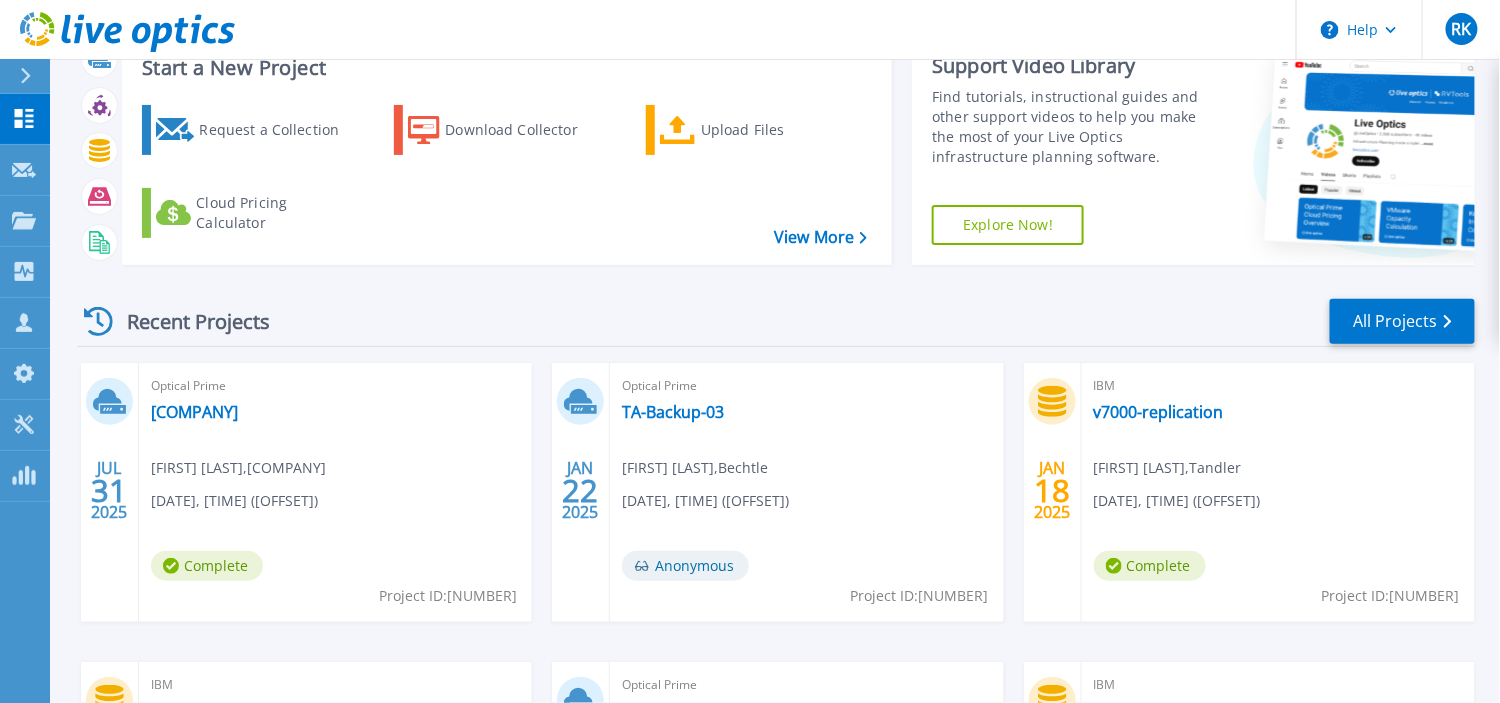 scroll, scrollTop: 100, scrollLeft: 0, axis: vertical 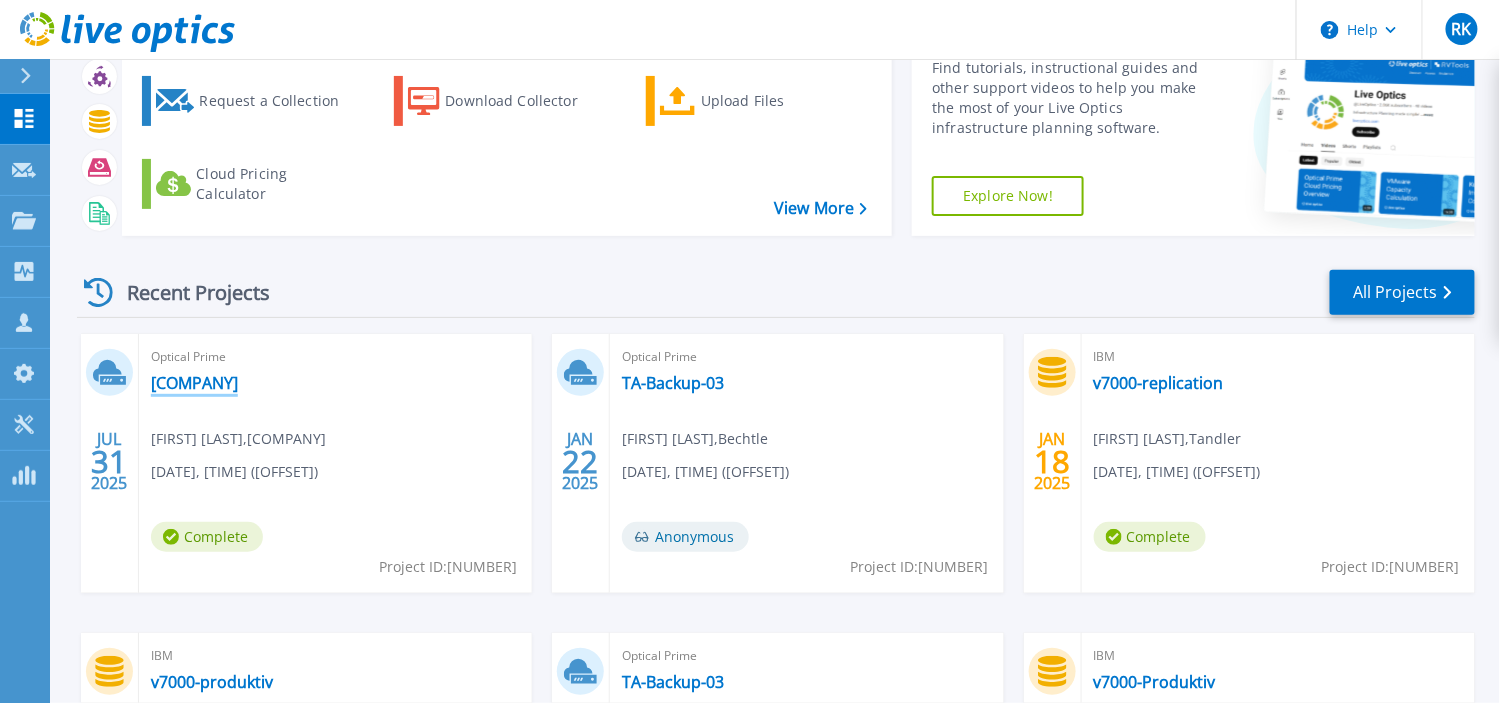 click on "d-i davit international" at bounding box center [194, 383] 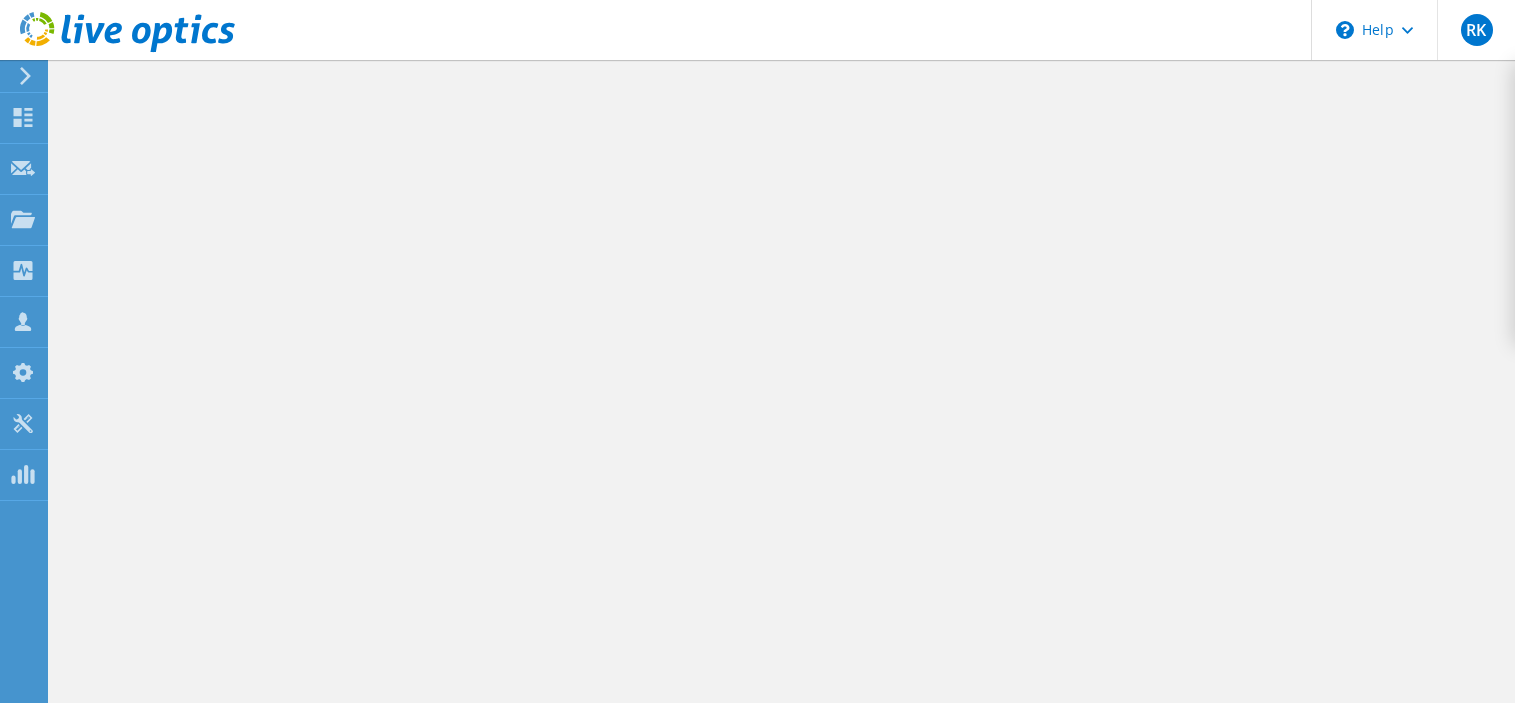 scroll, scrollTop: 0, scrollLeft: 0, axis: both 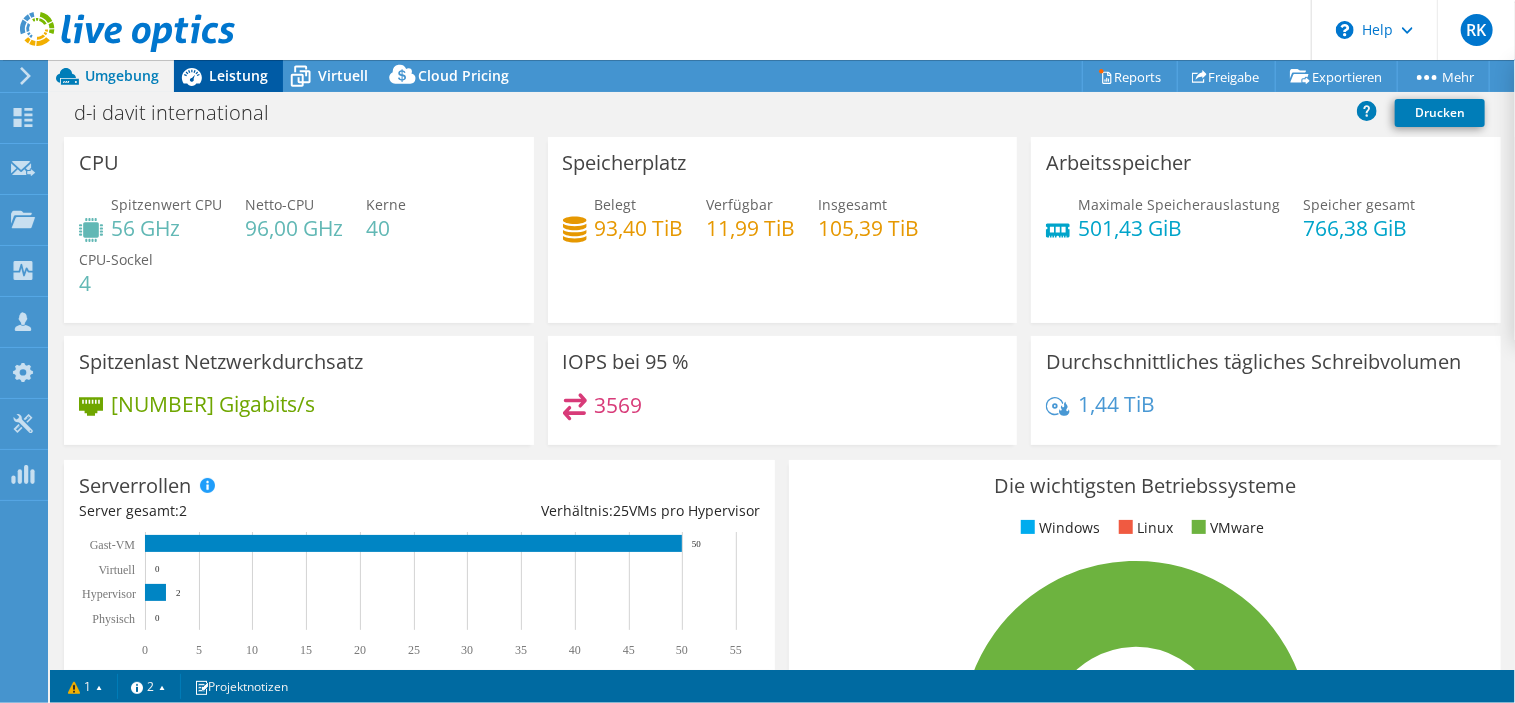 click on "Leistung" at bounding box center (238, 75) 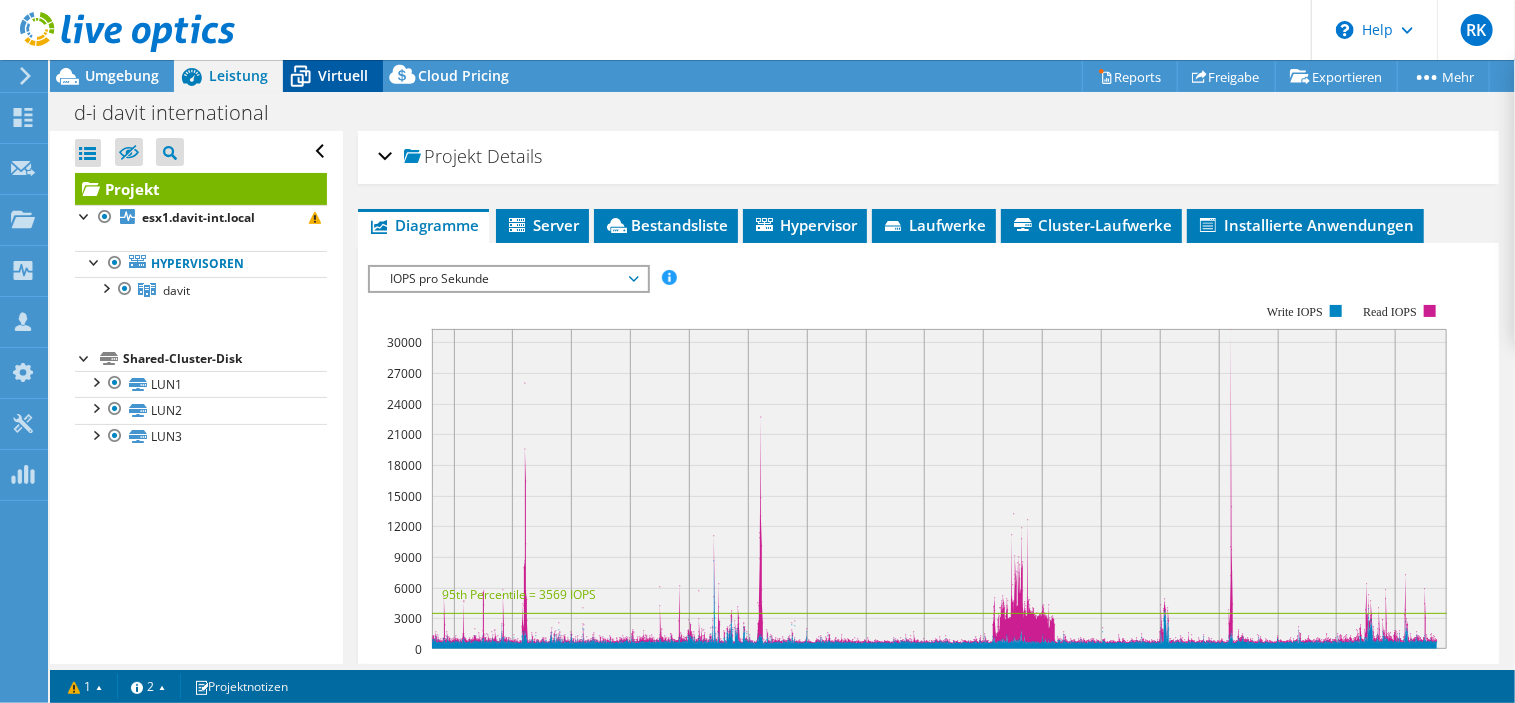 click 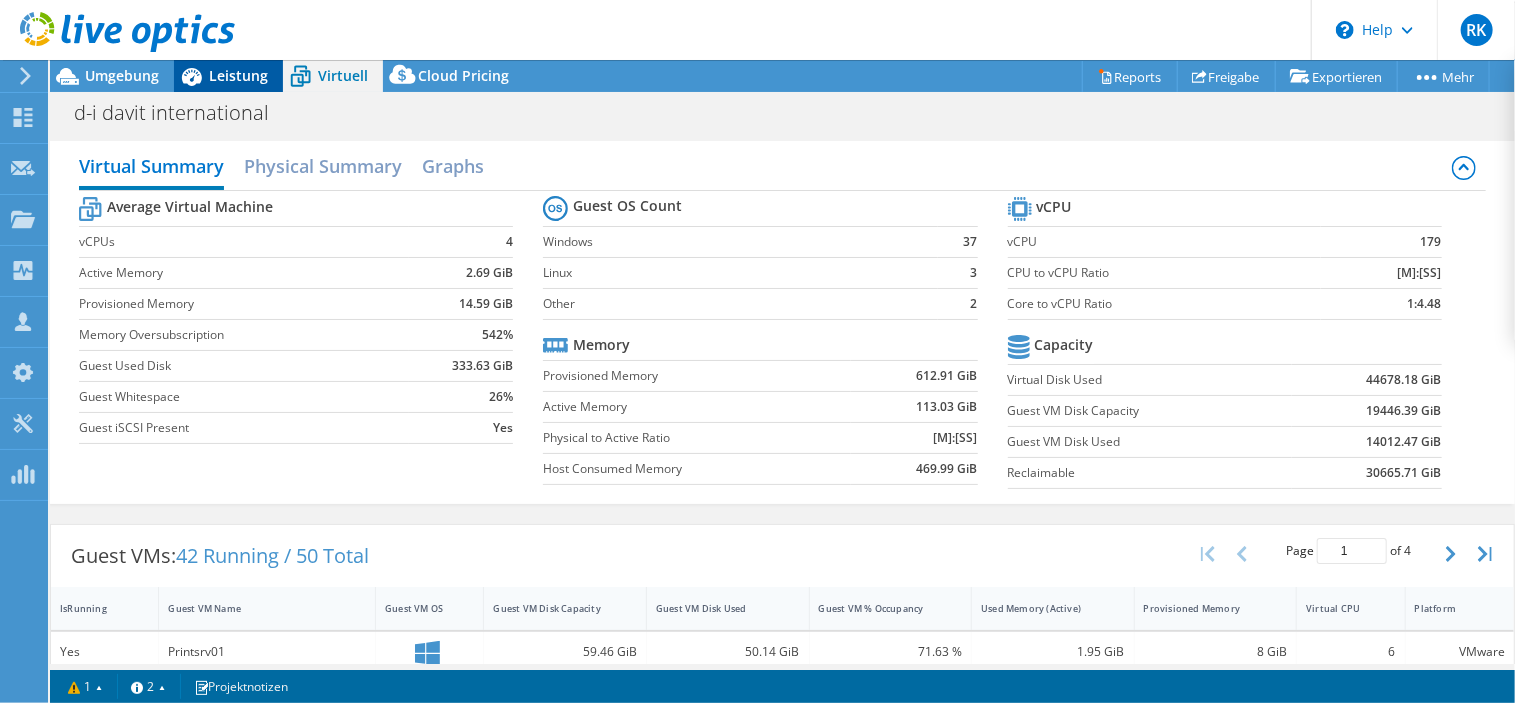 click on "Leistung" at bounding box center [238, 75] 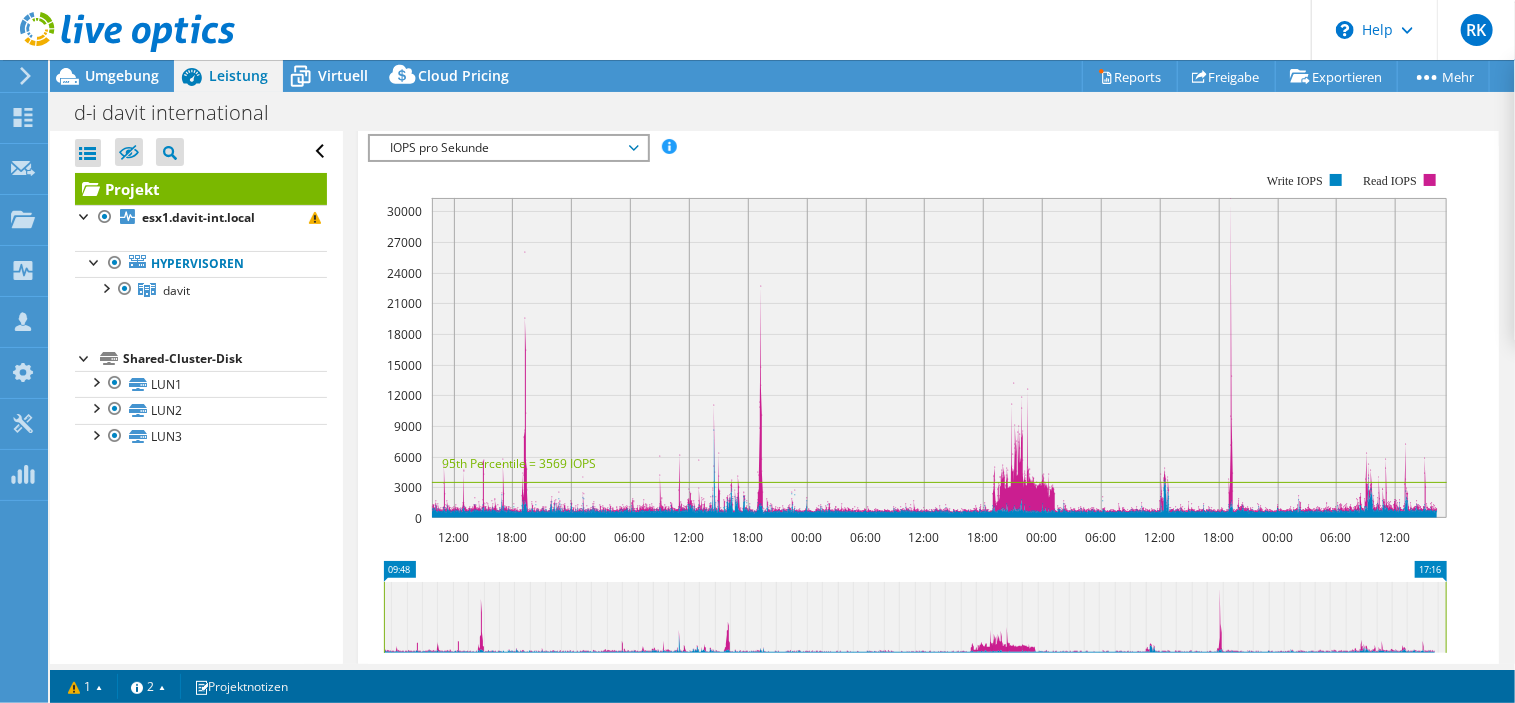 scroll, scrollTop: 118, scrollLeft: 0, axis: vertical 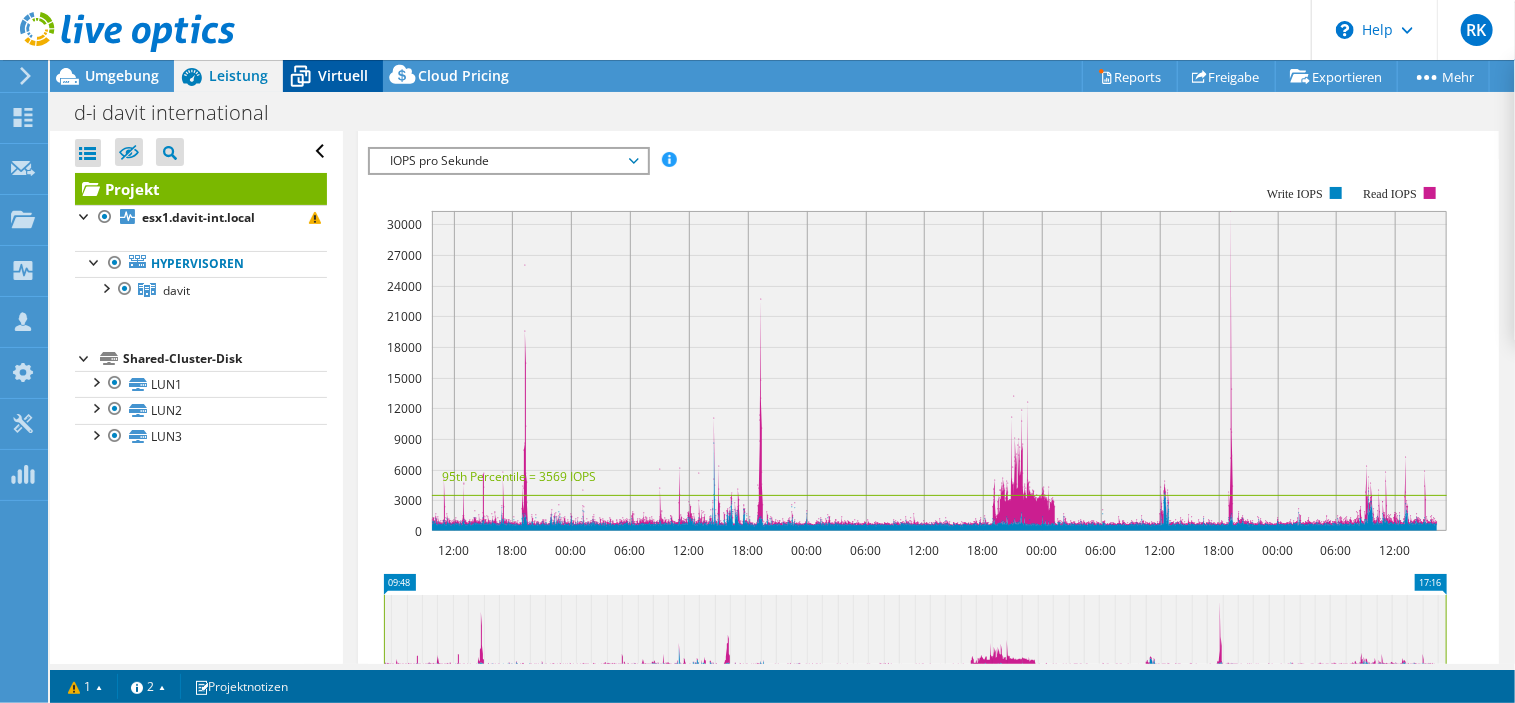 click on "Virtuell" at bounding box center [343, 75] 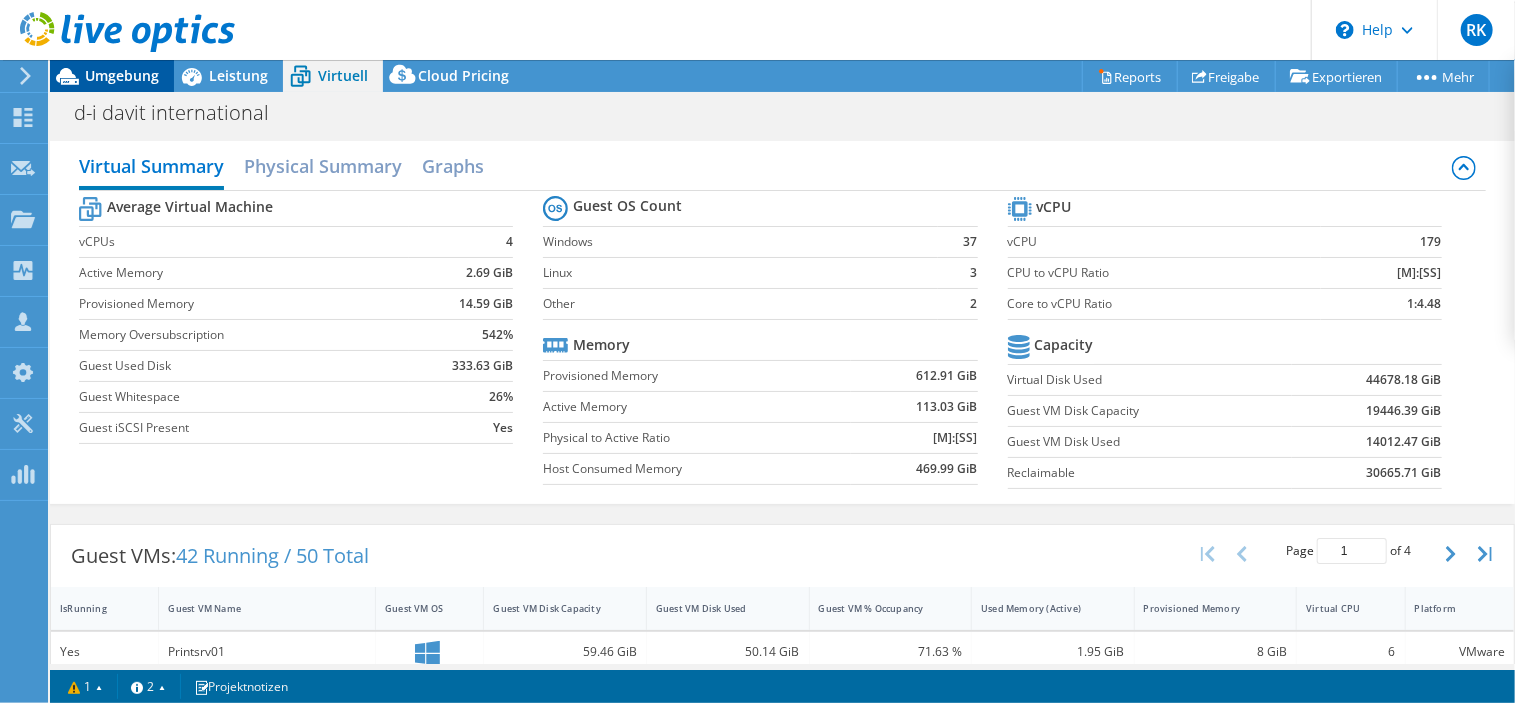 click on "Umgebung" at bounding box center (122, 75) 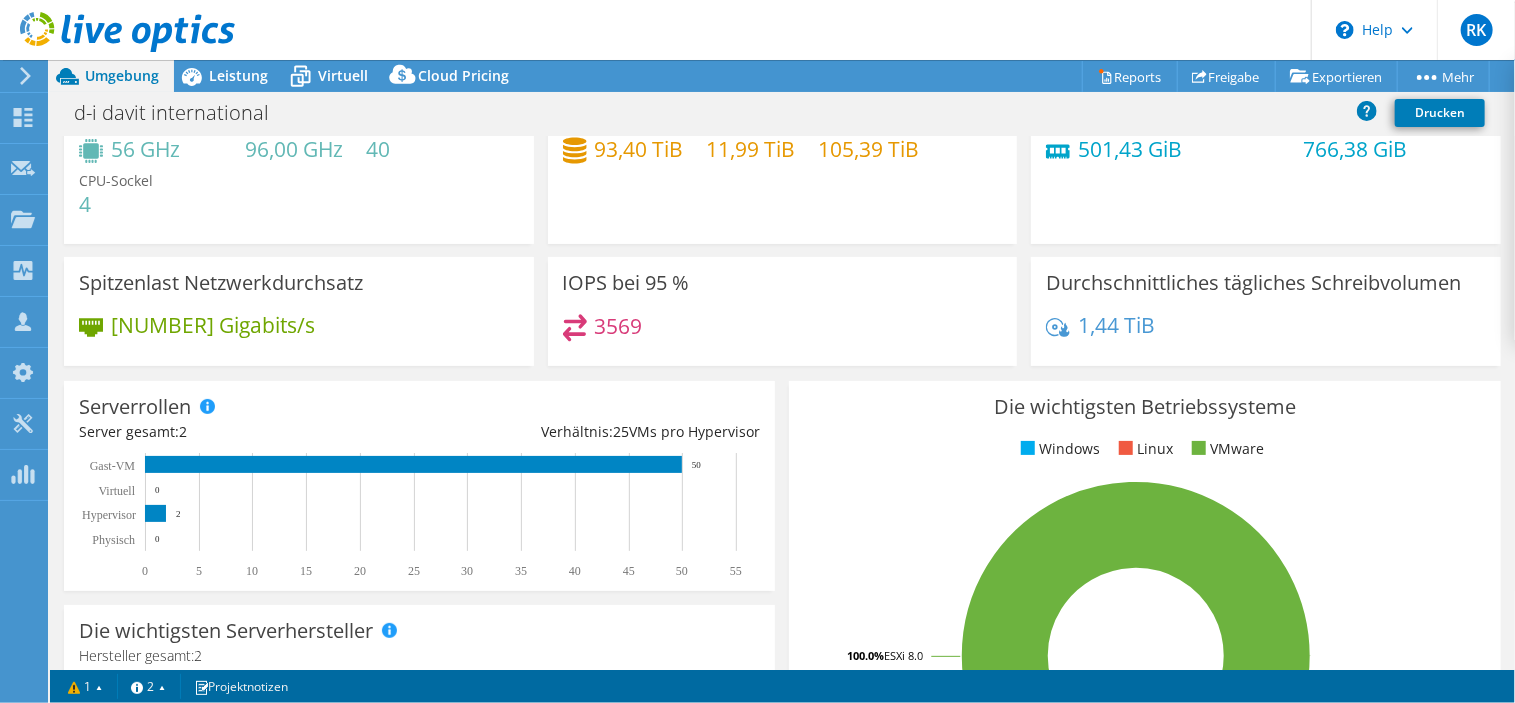 scroll, scrollTop: 100, scrollLeft: 0, axis: vertical 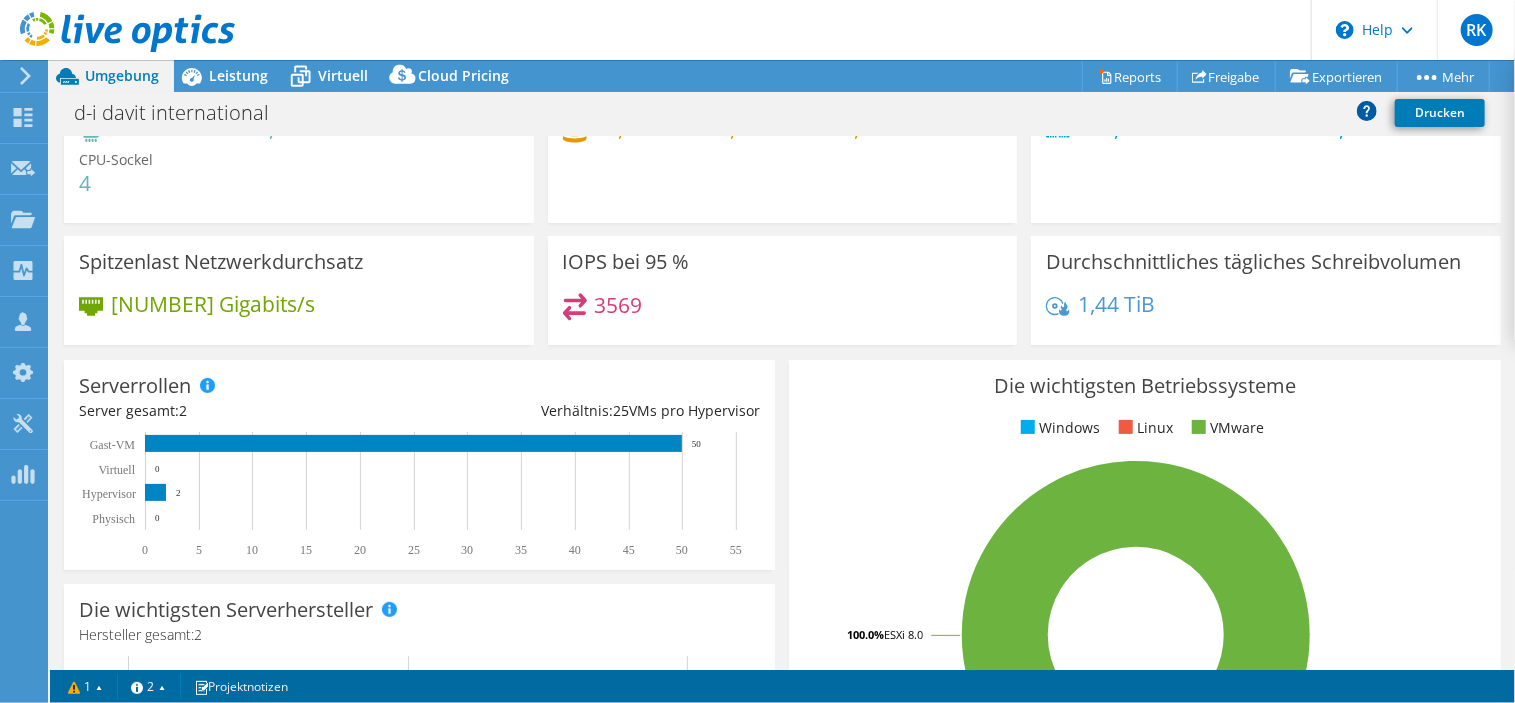 click 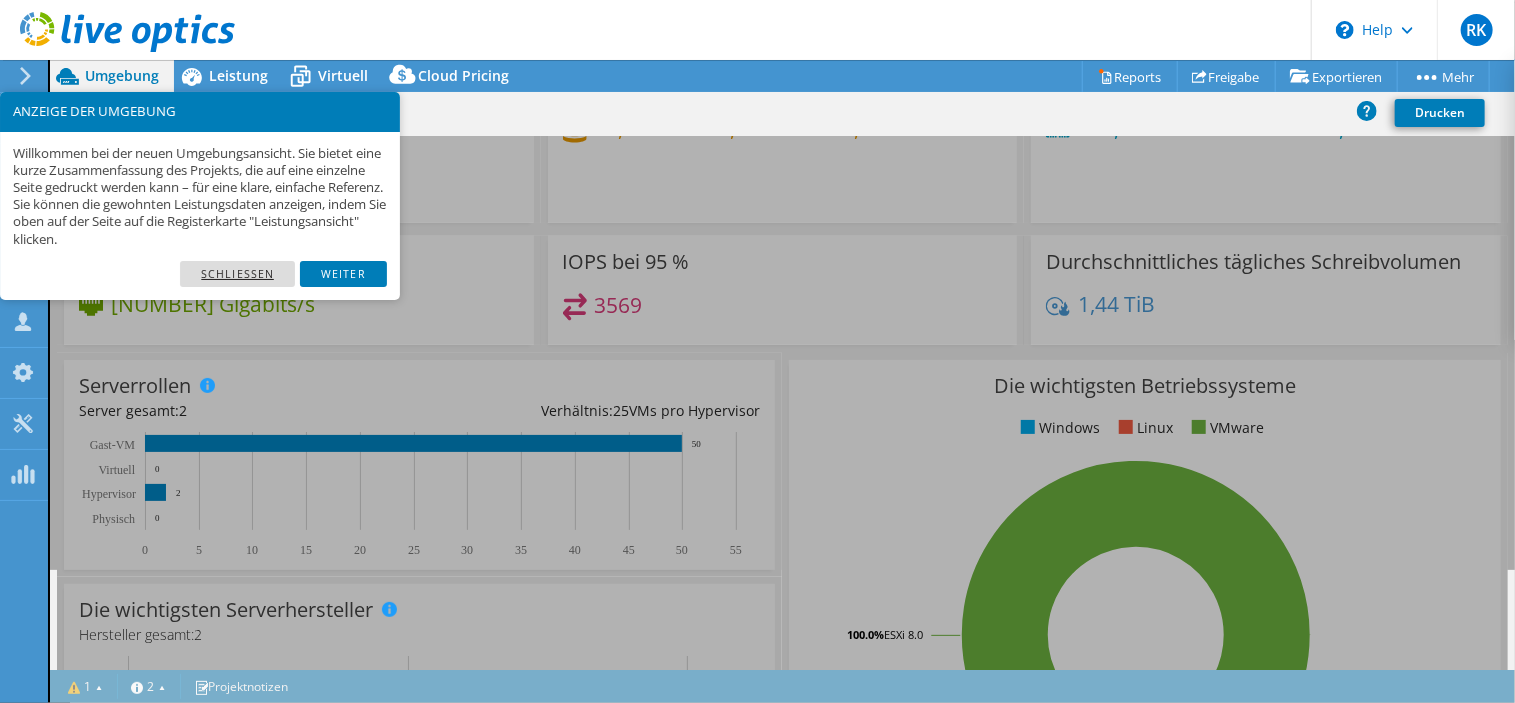 click on "Schließen" at bounding box center [237, 274] 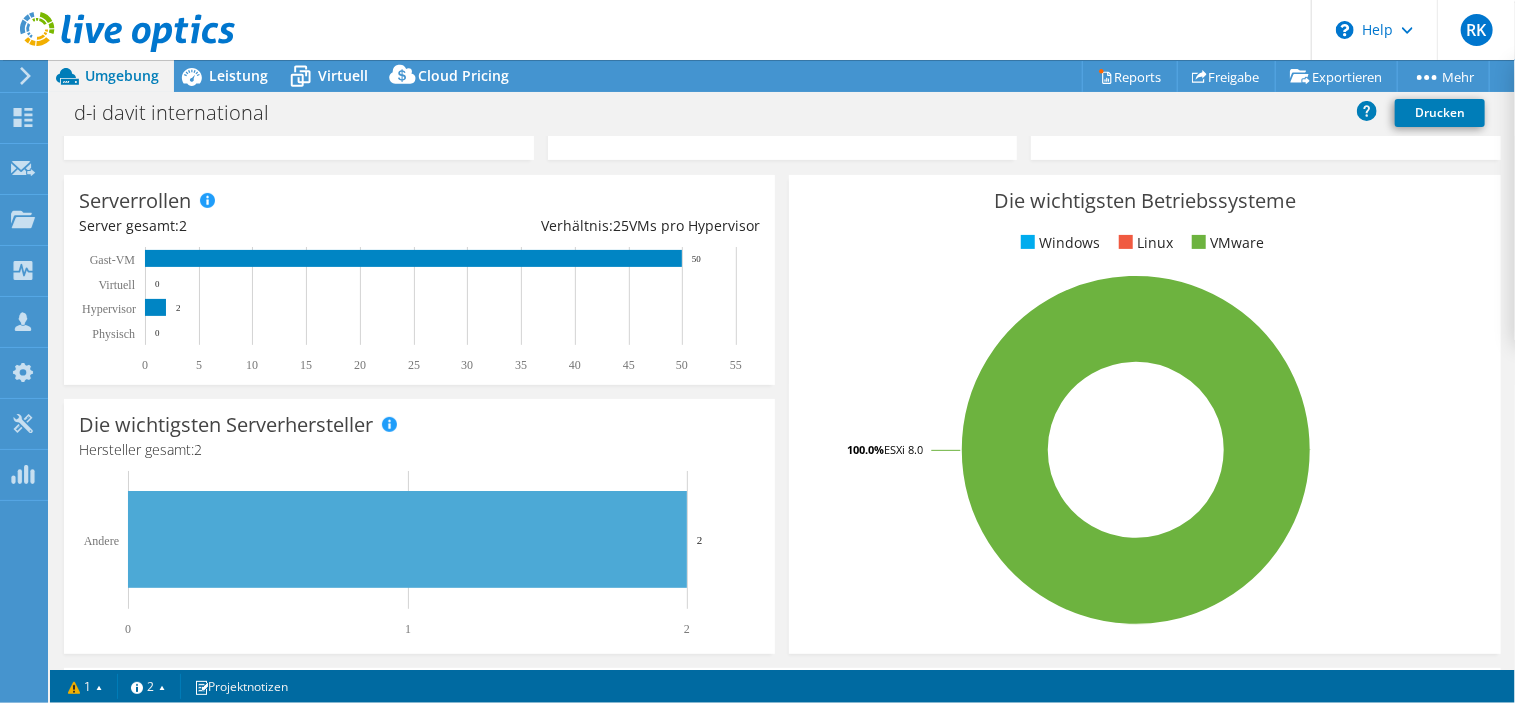 scroll, scrollTop: 0, scrollLeft: 0, axis: both 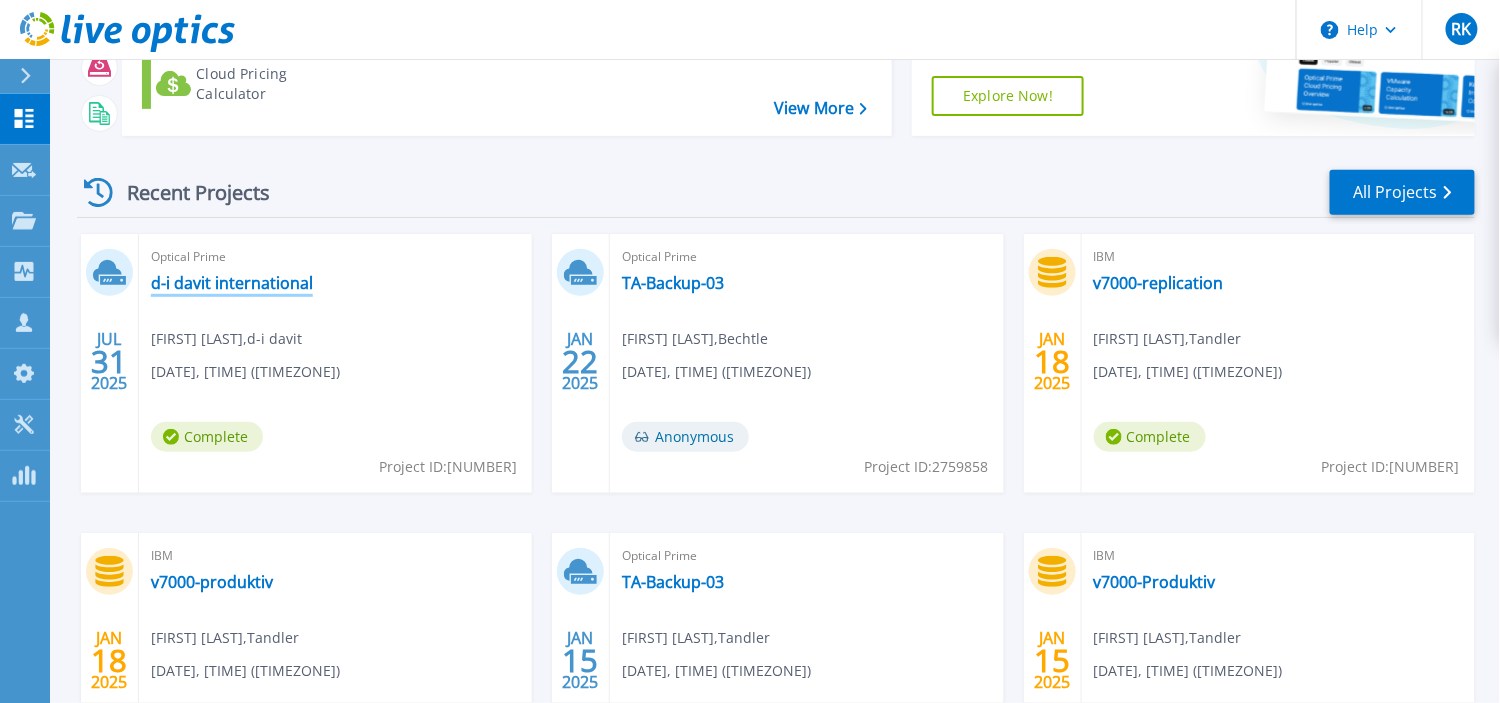 click on "d-i davit international" at bounding box center [232, 283] 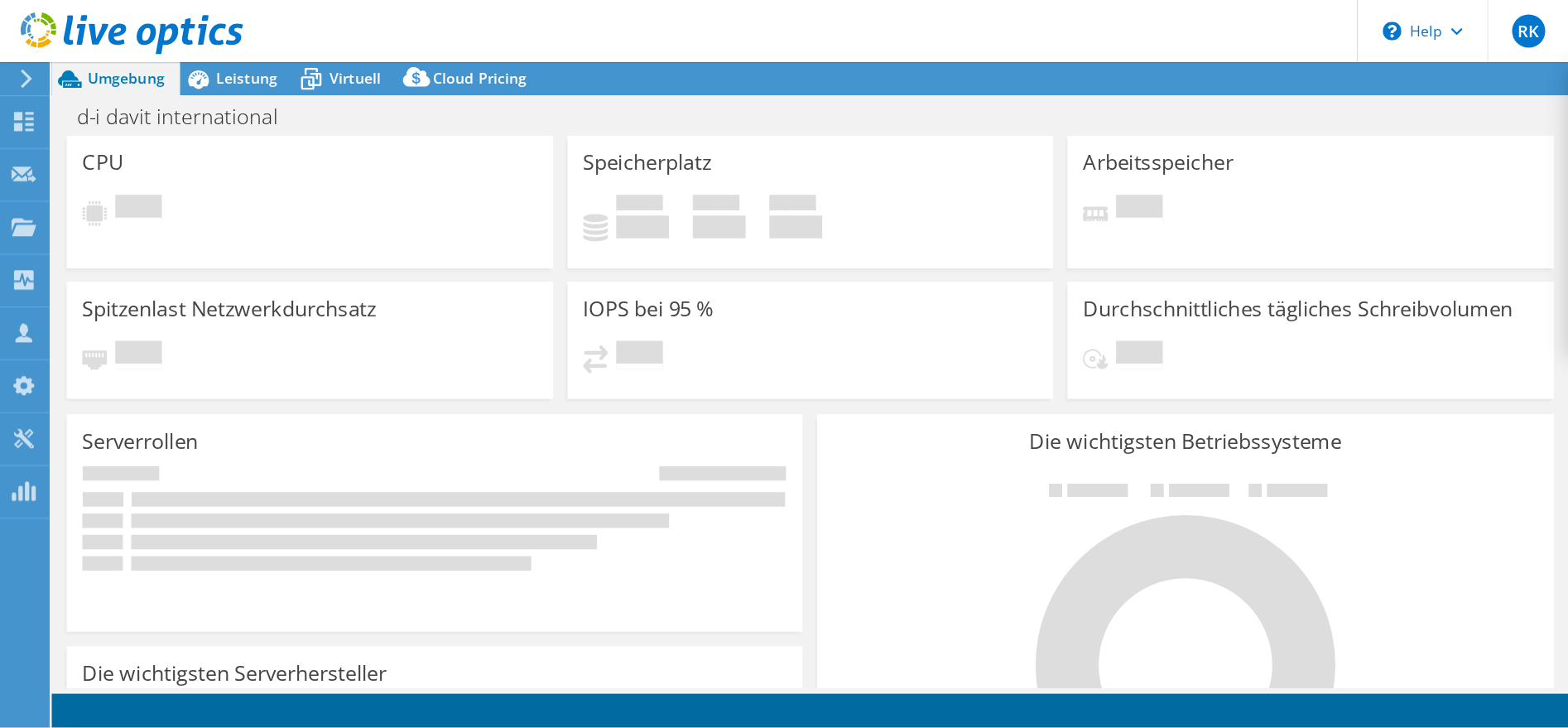 scroll, scrollTop: 0, scrollLeft: 0, axis: both 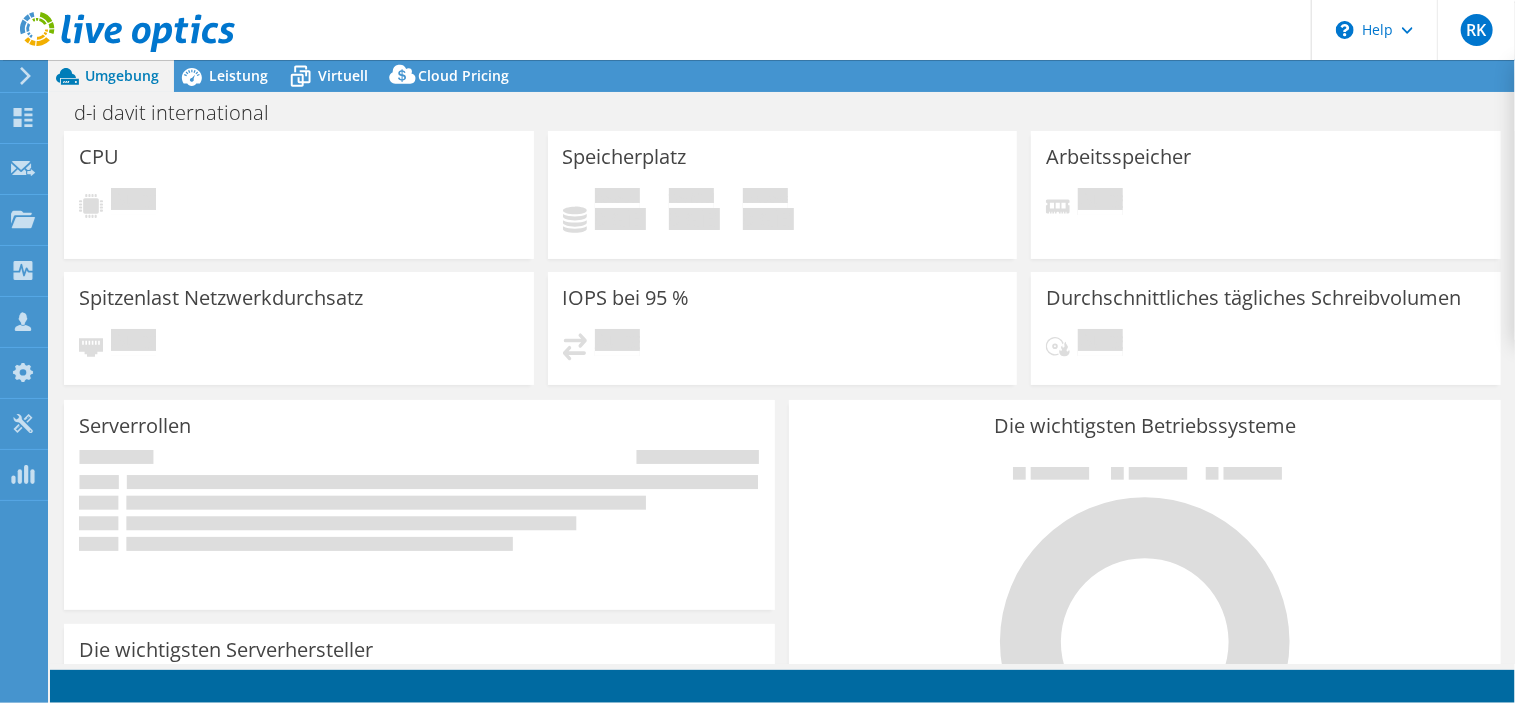 select on "USD" 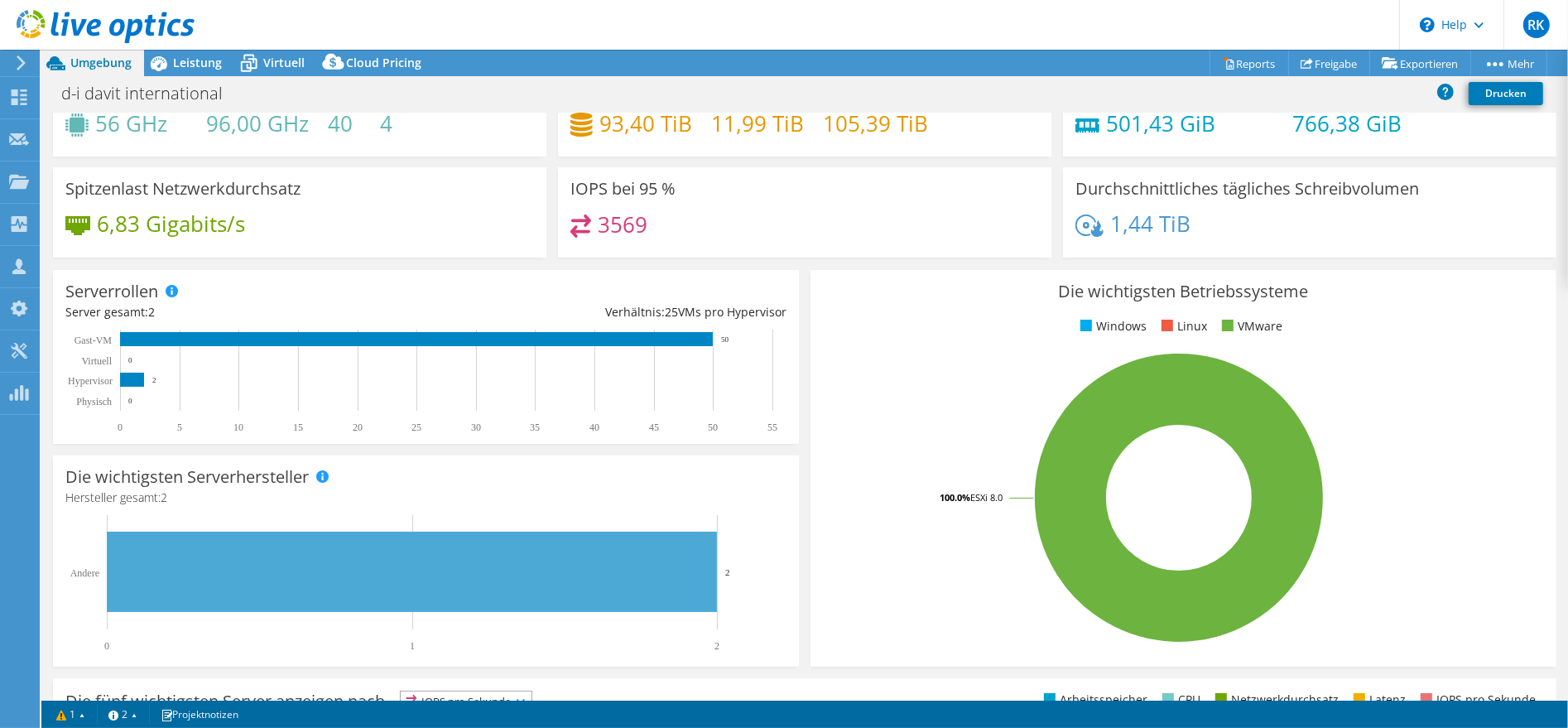scroll, scrollTop: 0, scrollLeft: 0, axis: both 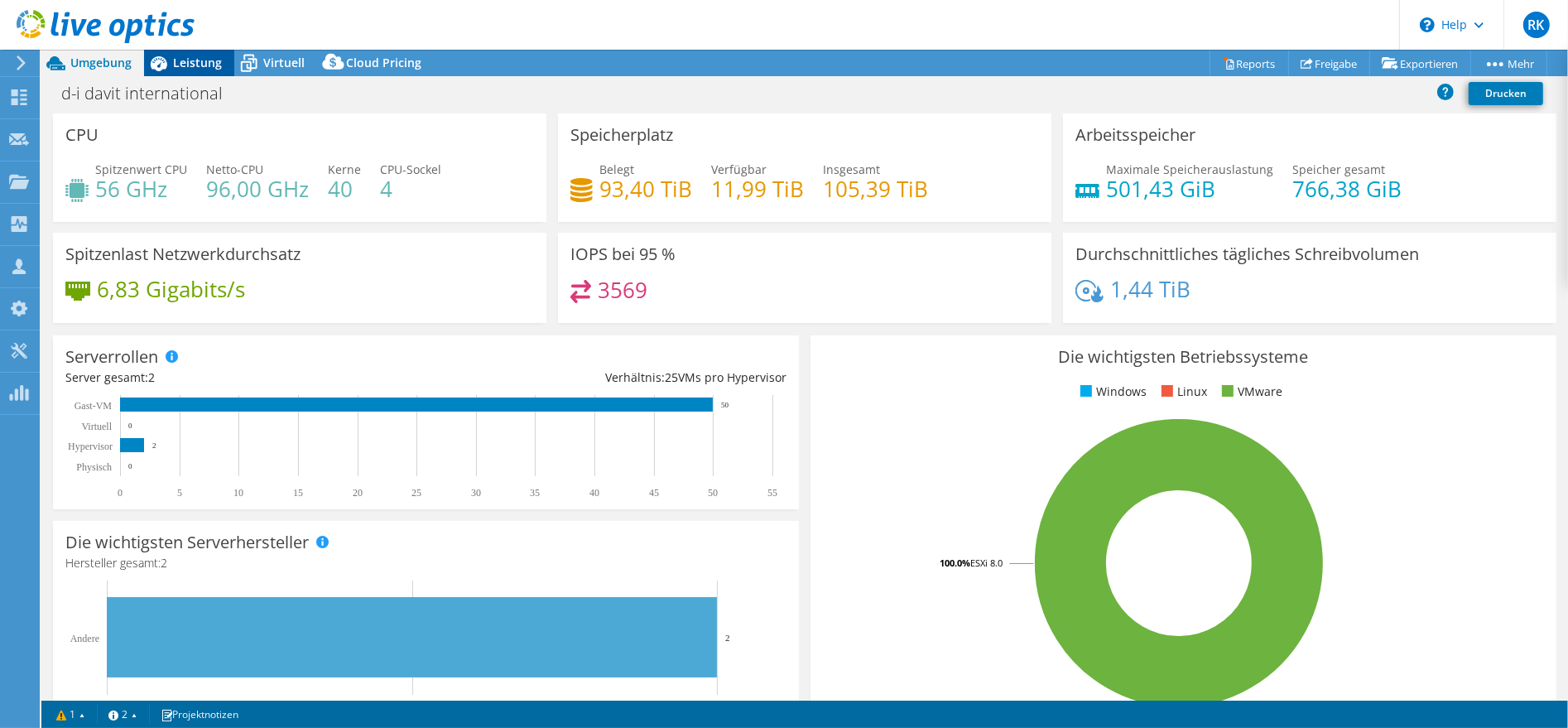 click on "Leistung" at bounding box center [197, 62] 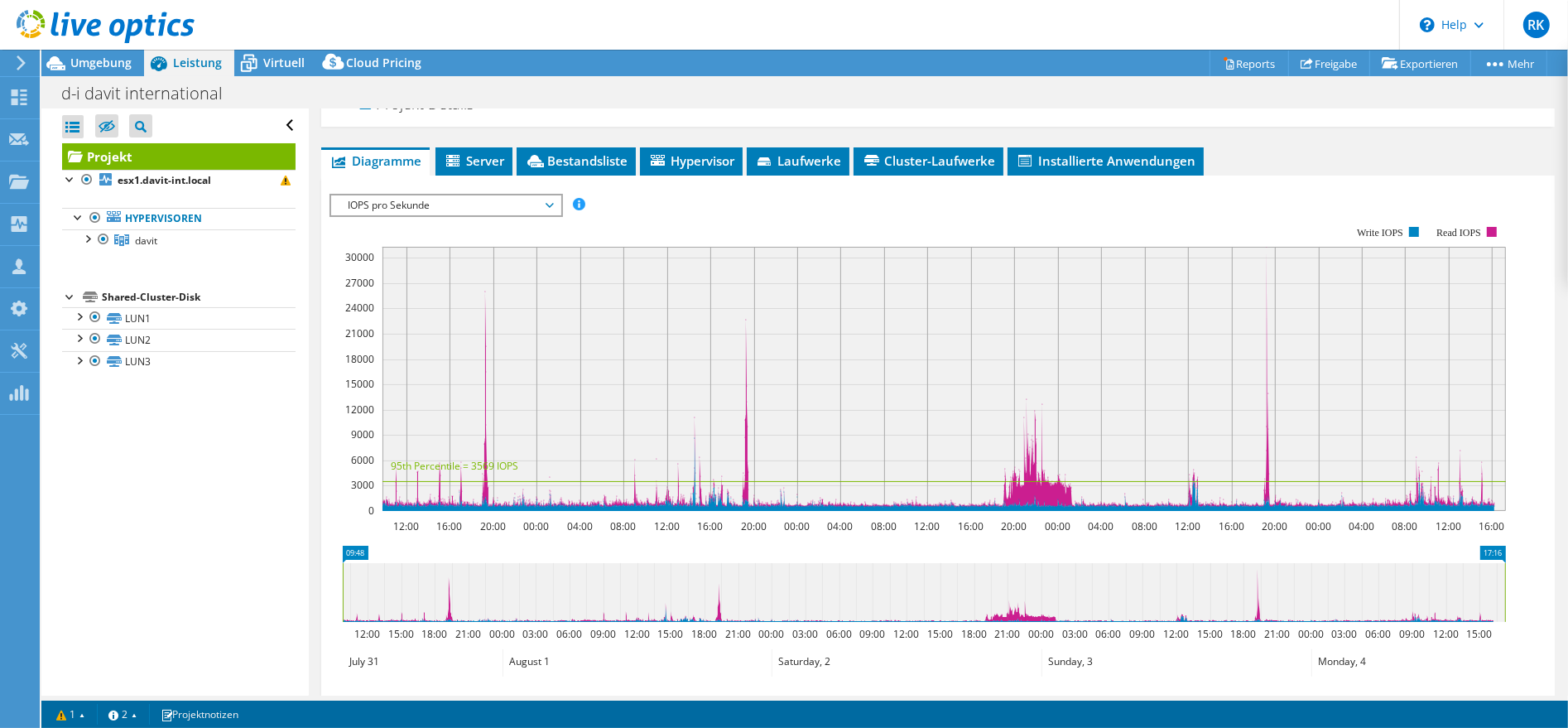 scroll, scrollTop: 0, scrollLeft: 0, axis: both 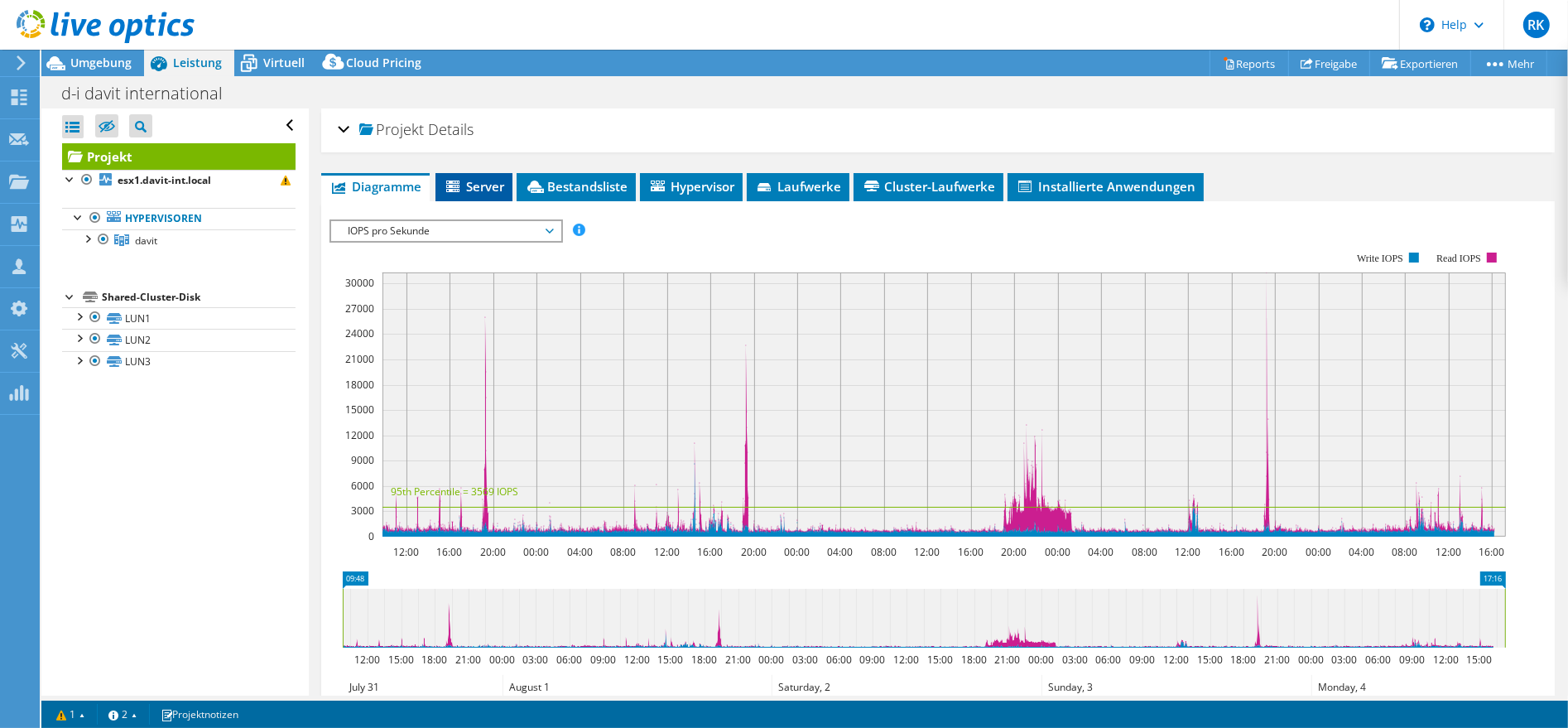 click on "Server" at bounding box center (474, 186) 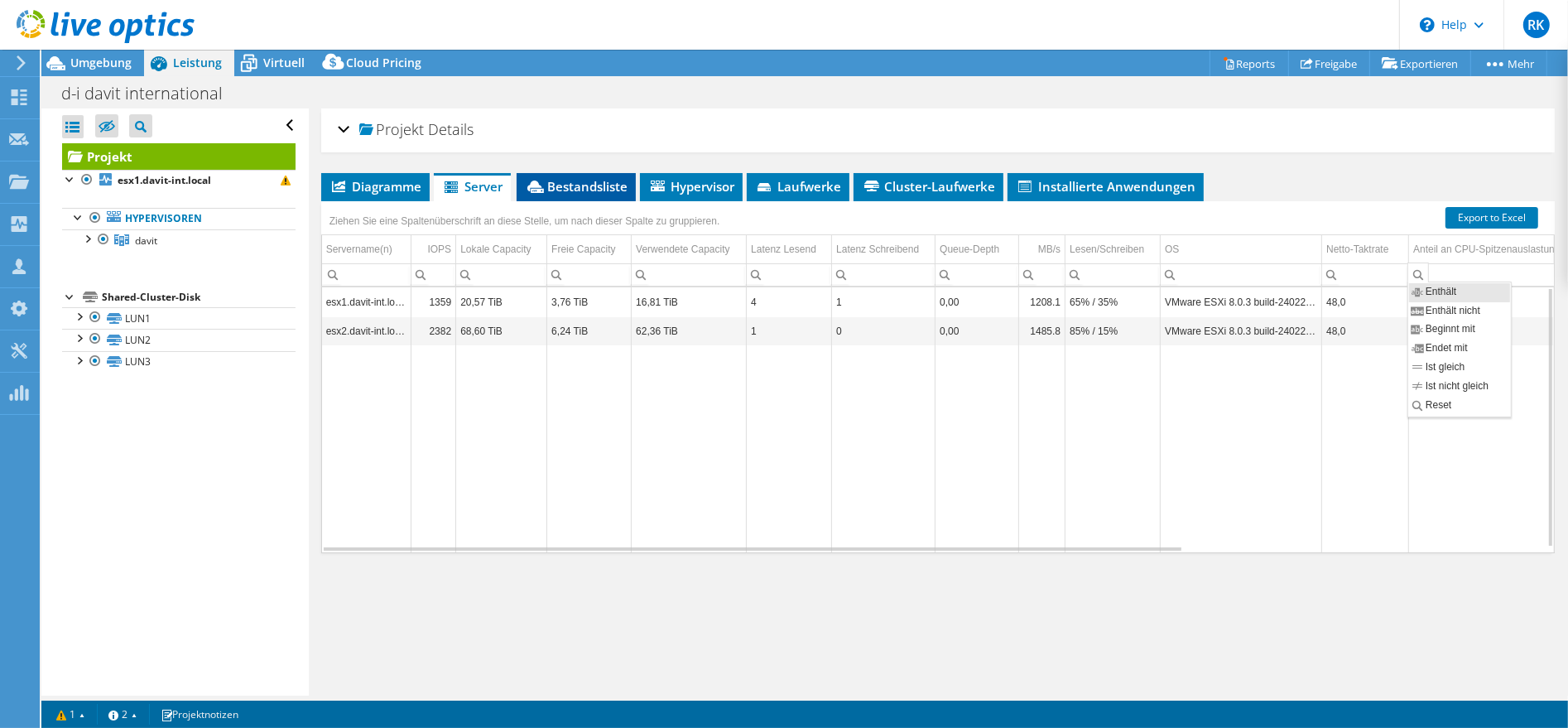 click on "Bestandsliste" at bounding box center (576, 186) 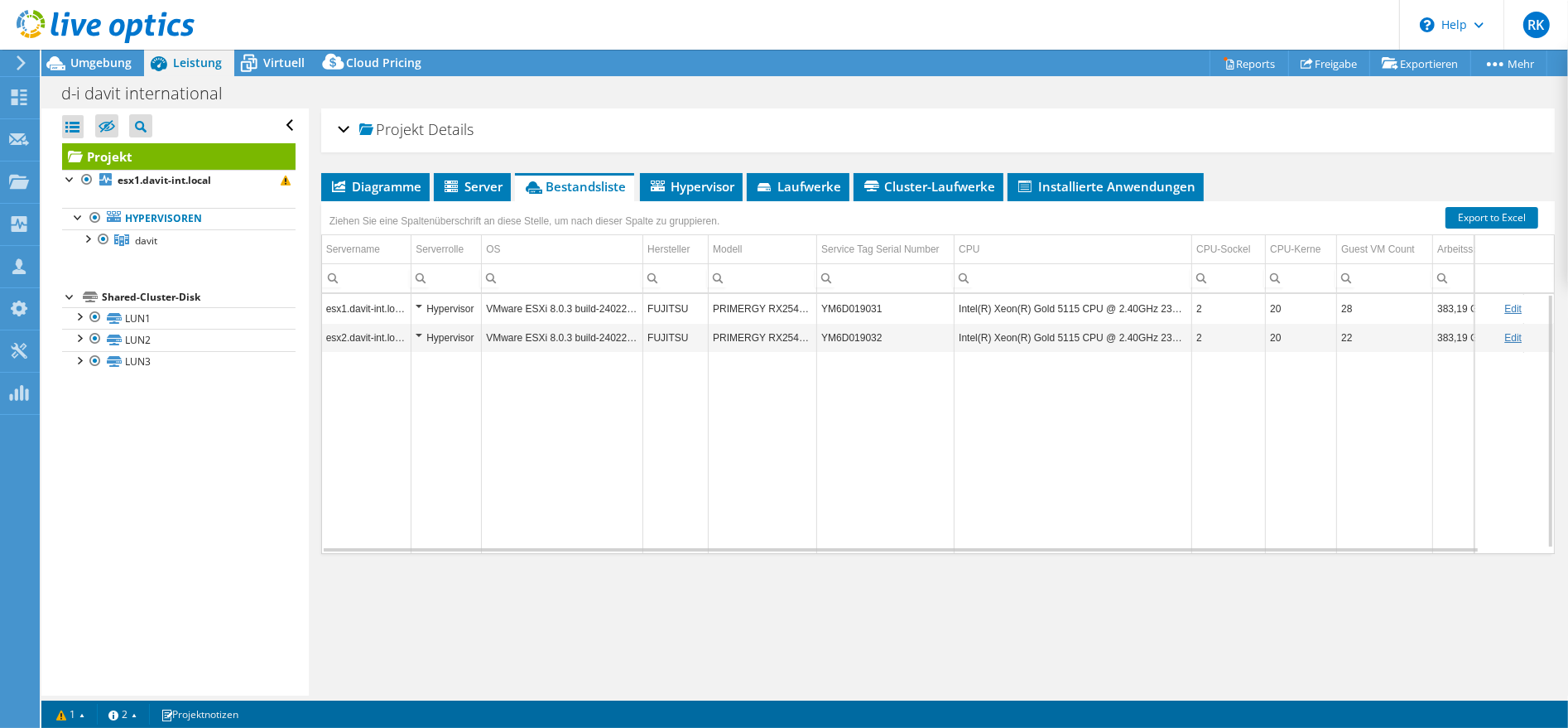 drag, startPoint x: 1352, startPoint y: 542, endPoint x: 1368, endPoint y: 542, distance: 16 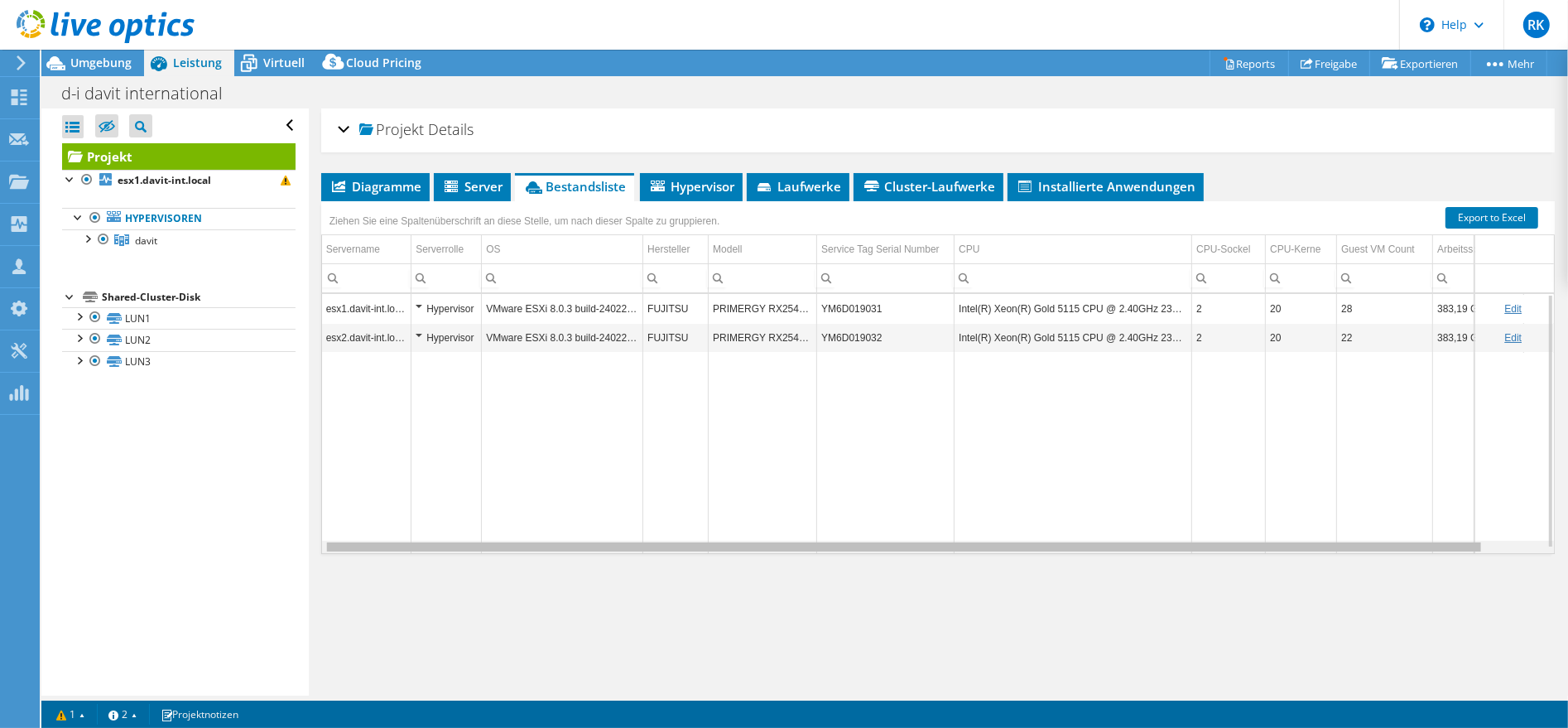 scroll, scrollTop: 0, scrollLeft: 7, axis: horizontal 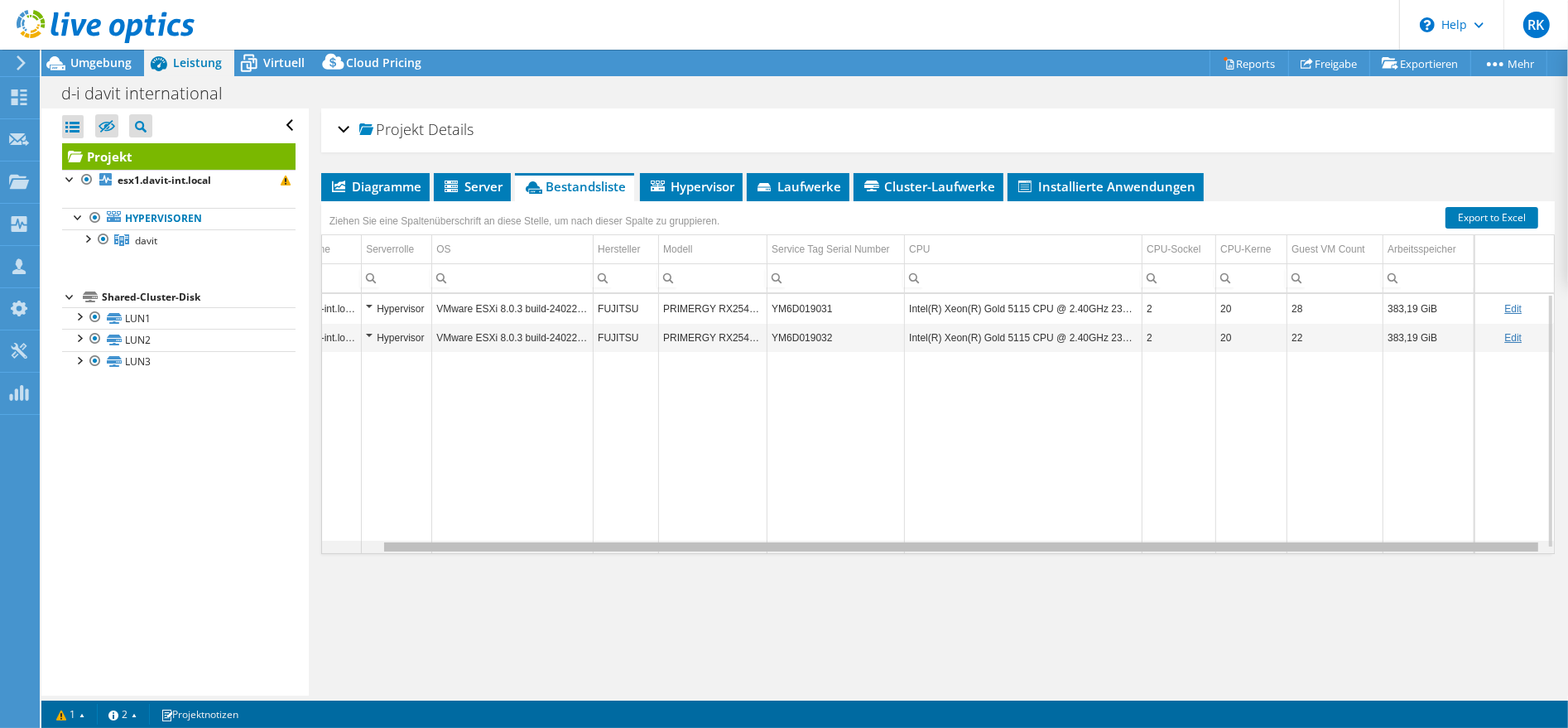drag, startPoint x: 1363, startPoint y: 547, endPoint x: 1537, endPoint y: 549, distance: 174.01149 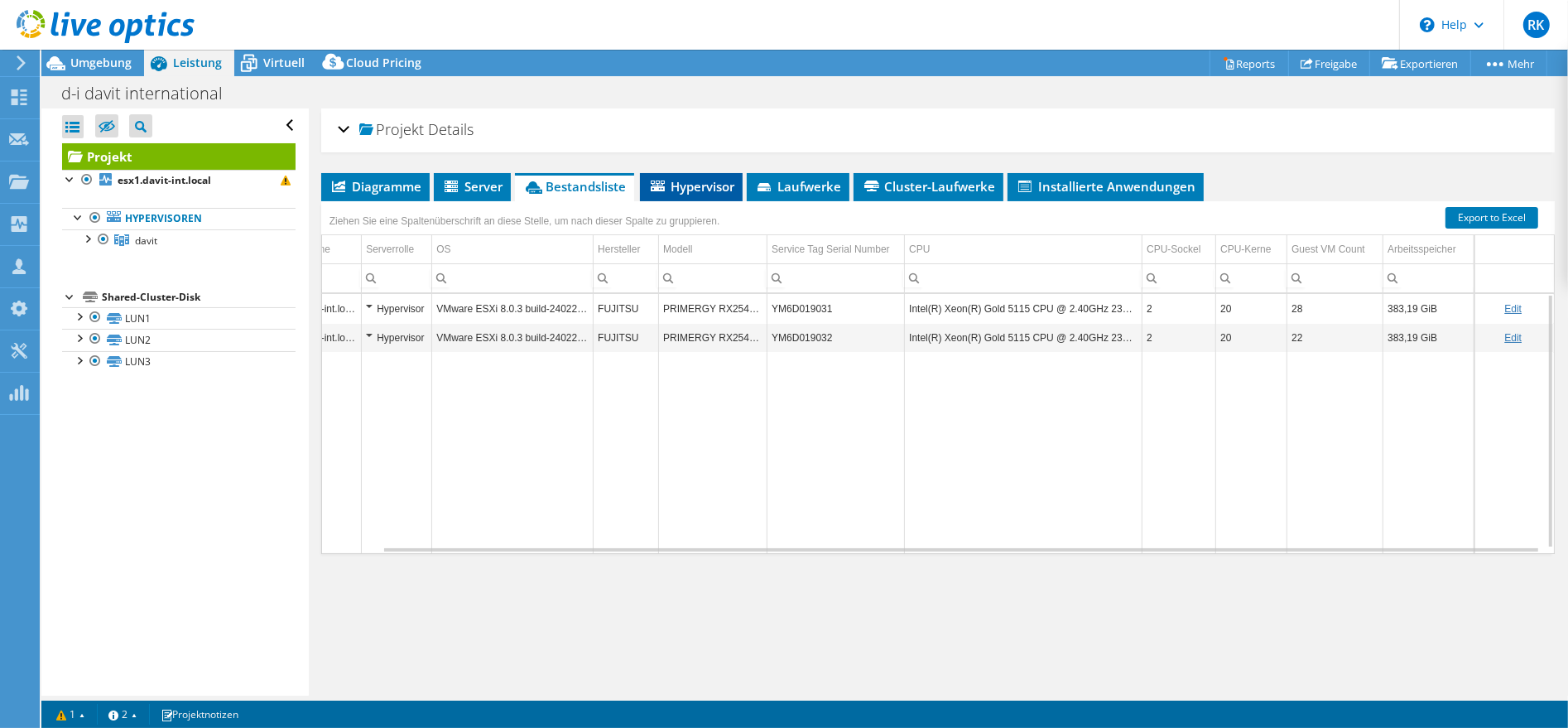 click on "Hypervisor" at bounding box center [691, 186] 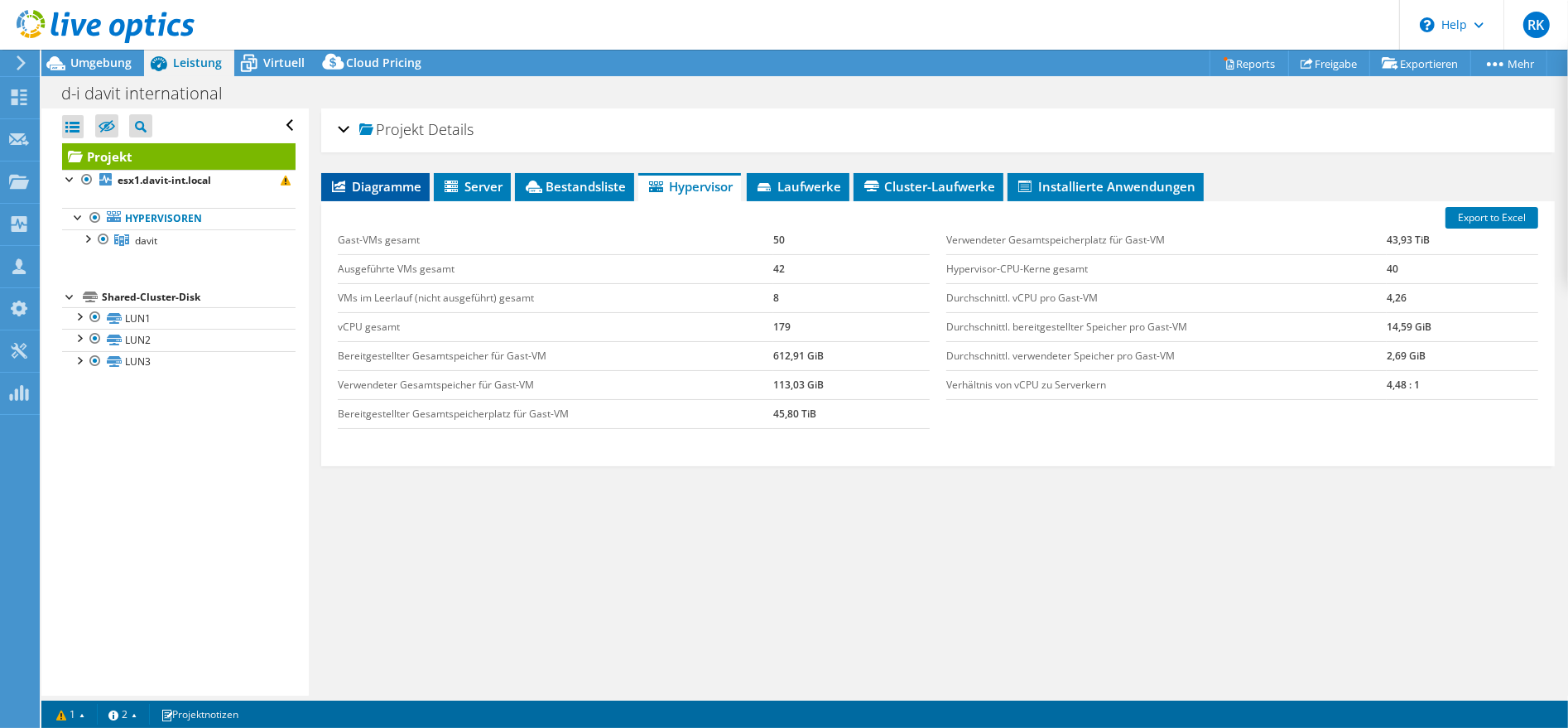 click on "Diagramme" at bounding box center (375, 186) 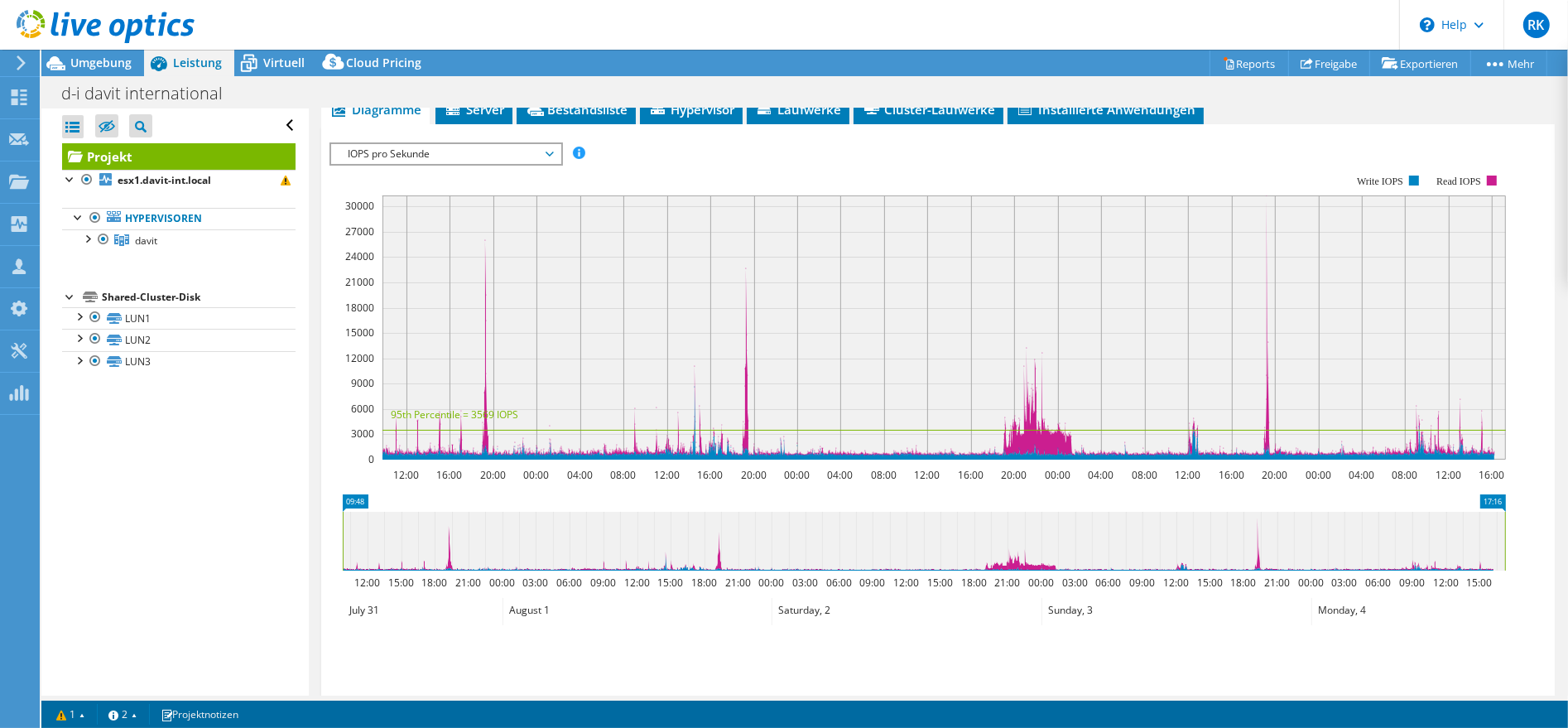 scroll, scrollTop: 0, scrollLeft: 0, axis: both 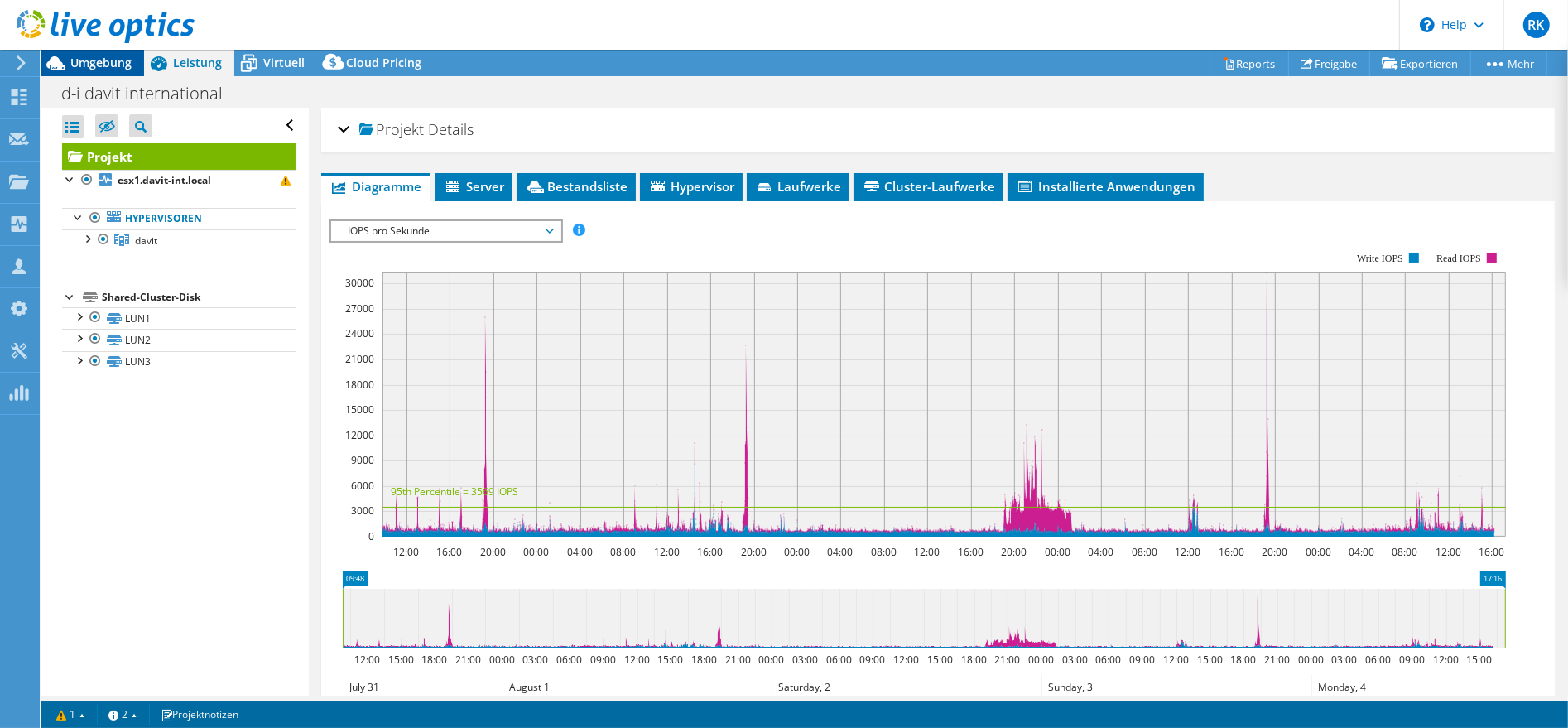 click on "Umgebung" at bounding box center (101, 62) 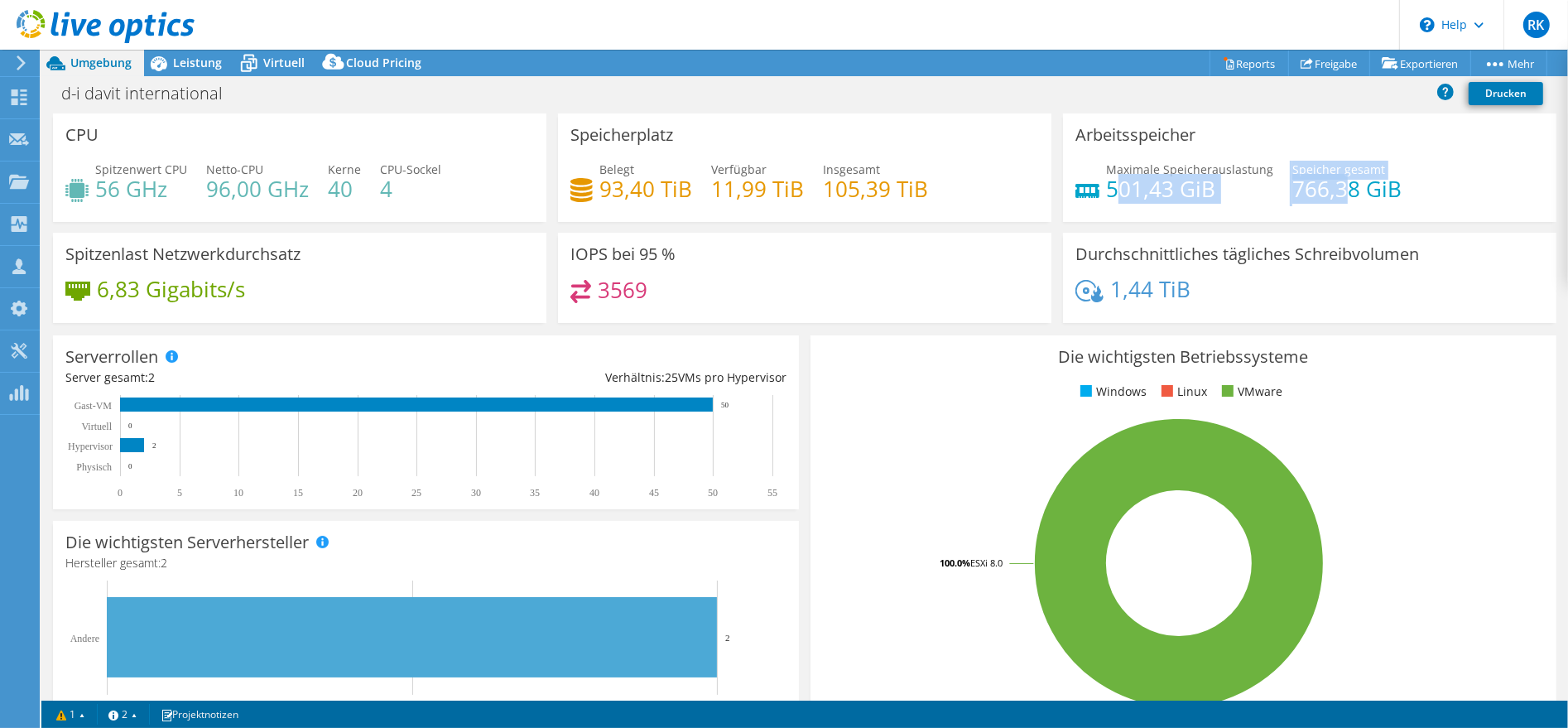 drag, startPoint x: 1103, startPoint y: 191, endPoint x: 1347, endPoint y: 193, distance: 244.0082 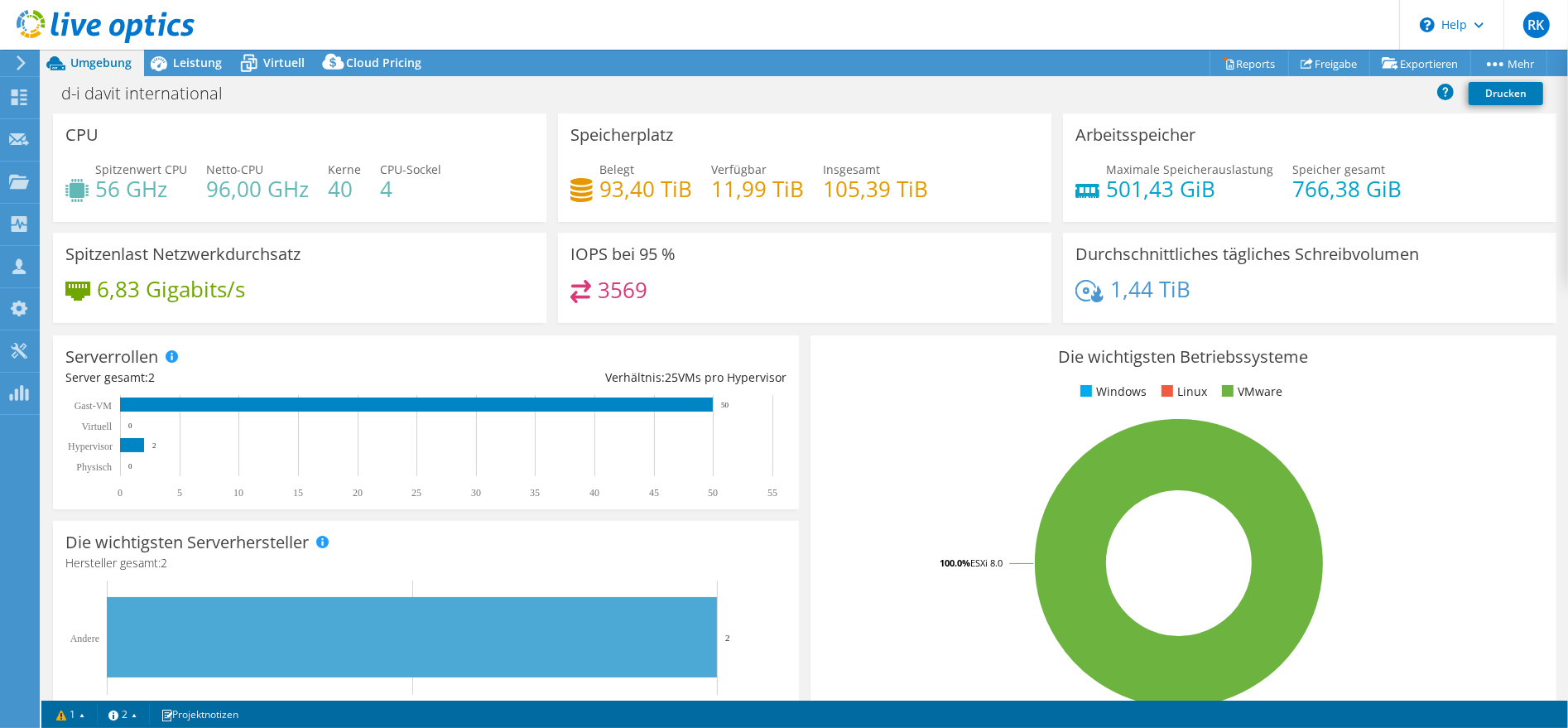 drag, startPoint x: 1349, startPoint y: 194, endPoint x: 1366, endPoint y: 193, distance: 17.029386 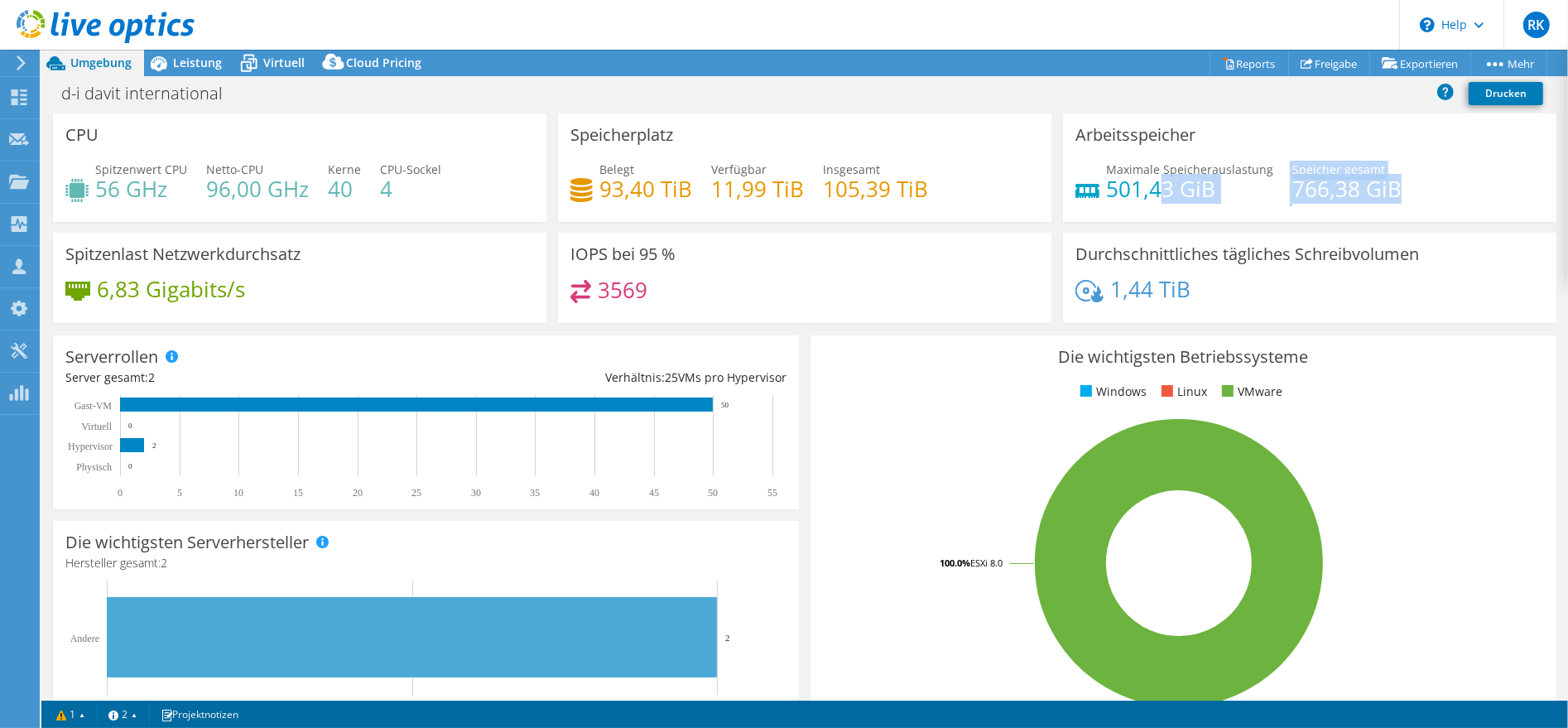 drag, startPoint x: 1379, startPoint y: 189, endPoint x: 1155, endPoint y: 186, distance: 224.0201 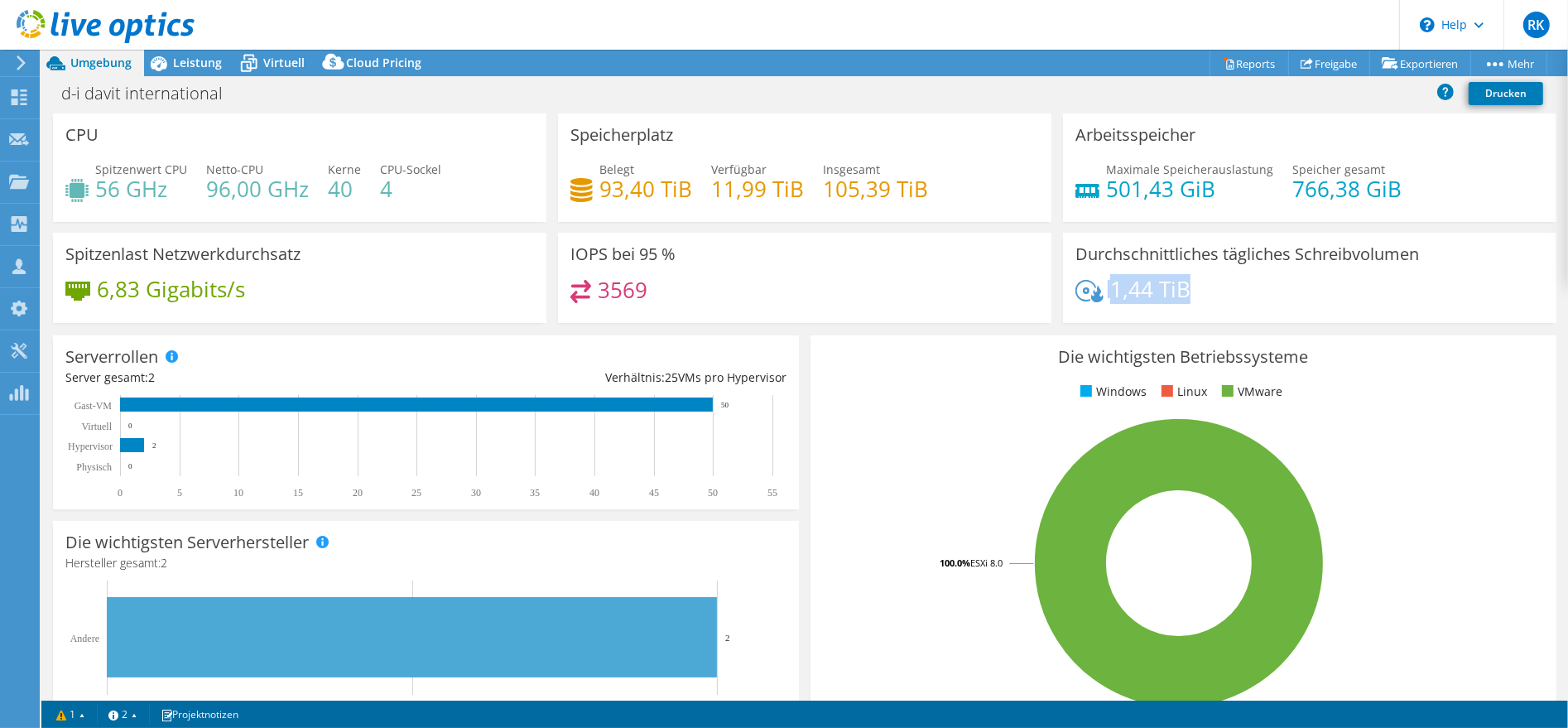 drag, startPoint x: 1173, startPoint y: 290, endPoint x: 1077, endPoint y: 292, distance: 96.02083 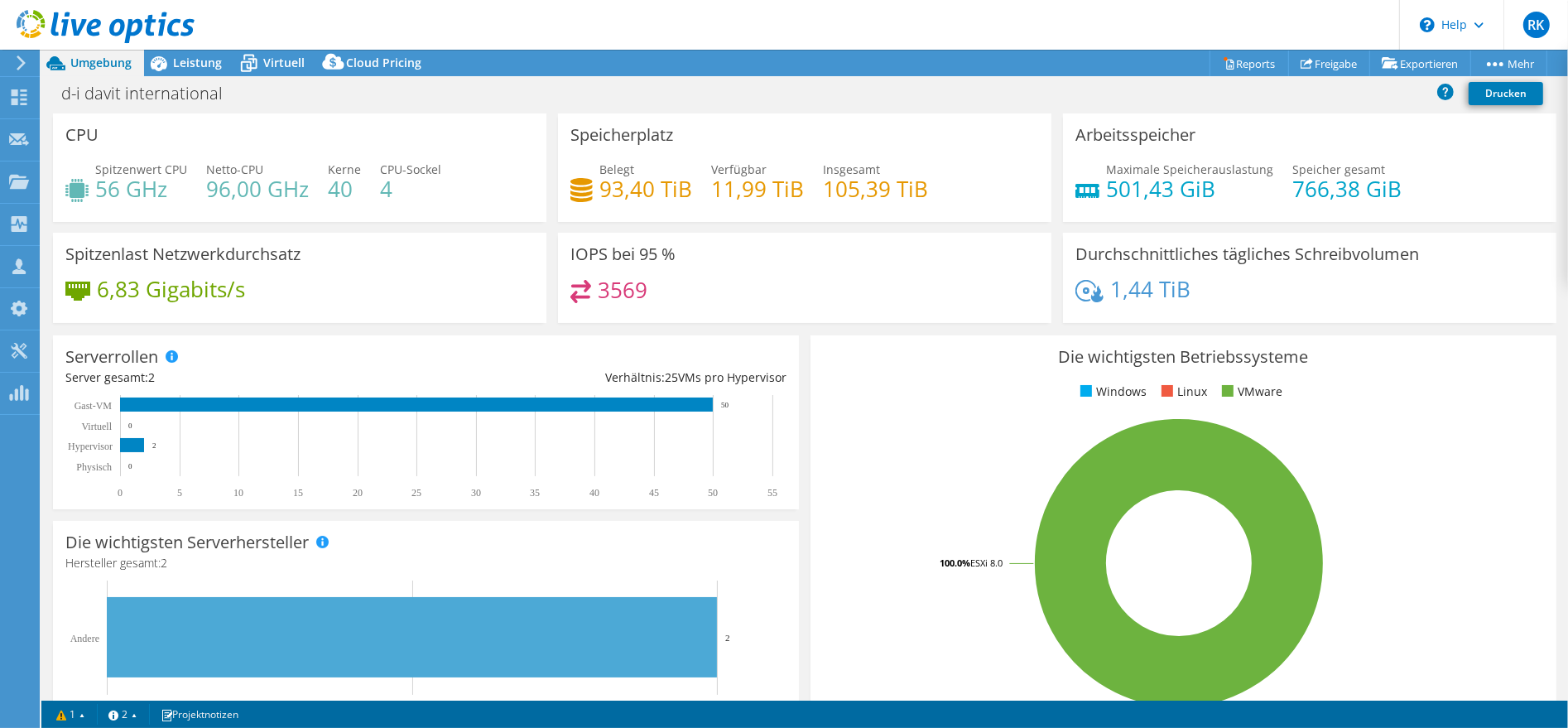 click on "Durchschnittliches tägliches Schreibvolumen
1,44 TiB" at bounding box center [1310, 277] 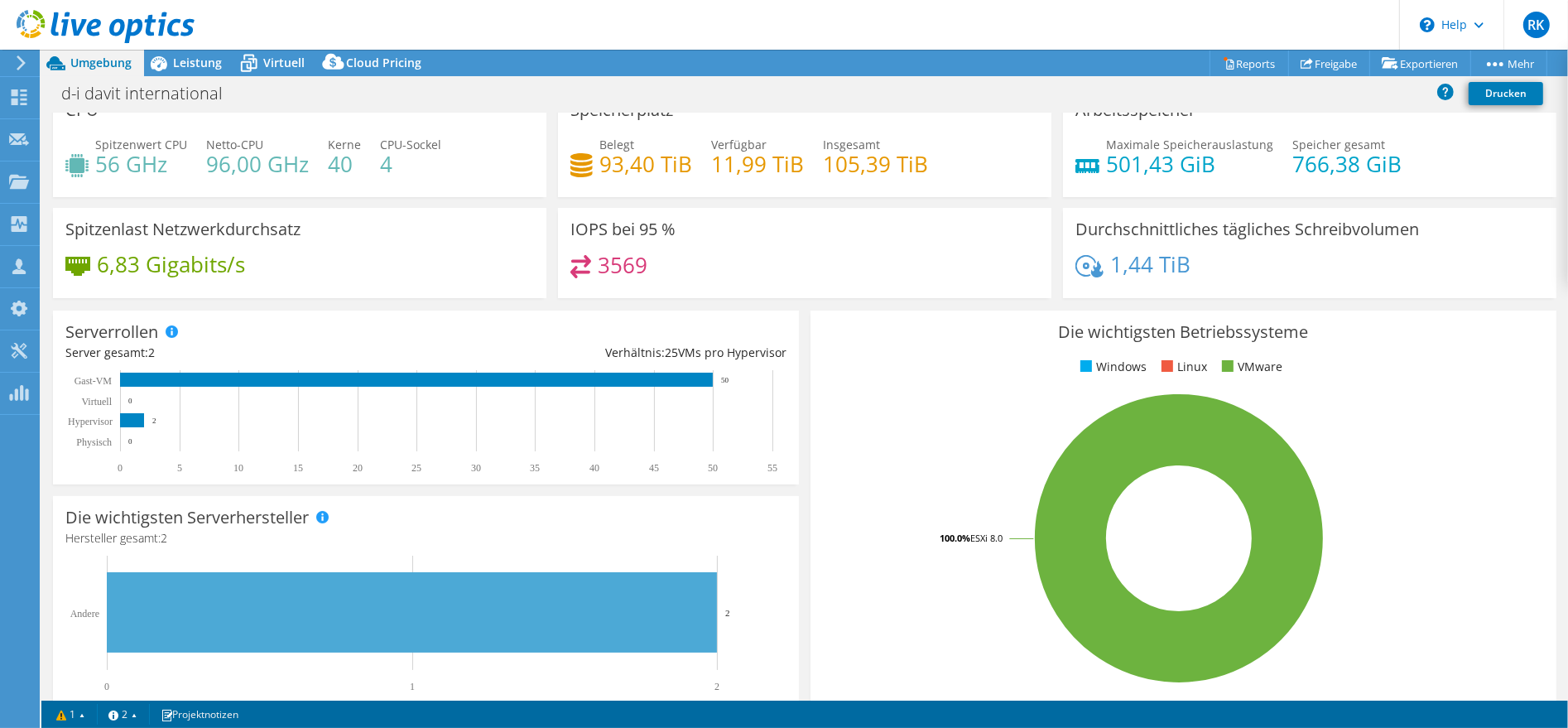 scroll, scrollTop: 0, scrollLeft: 0, axis: both 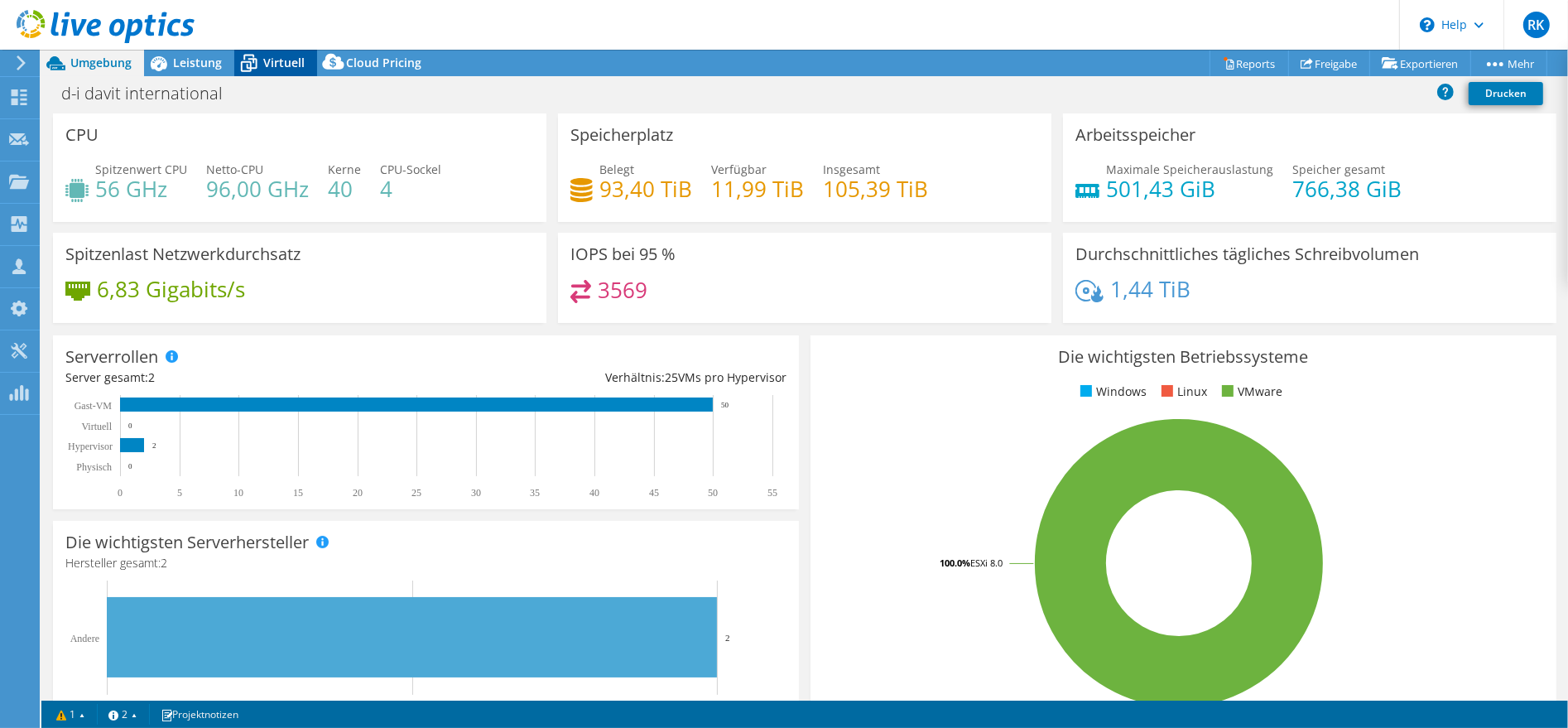 click 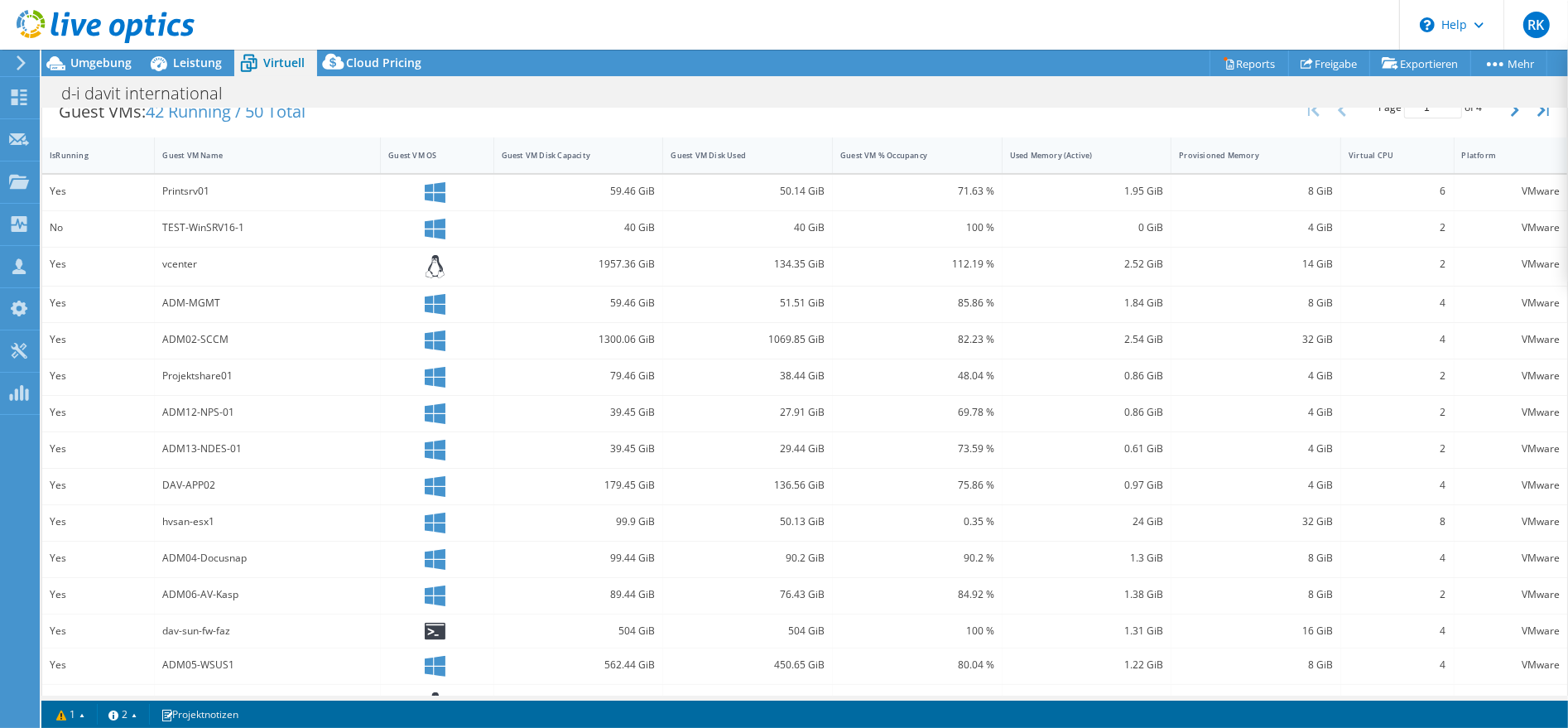 scroll, scrollTop: 378, scrollLeft: 0, axis: vertical 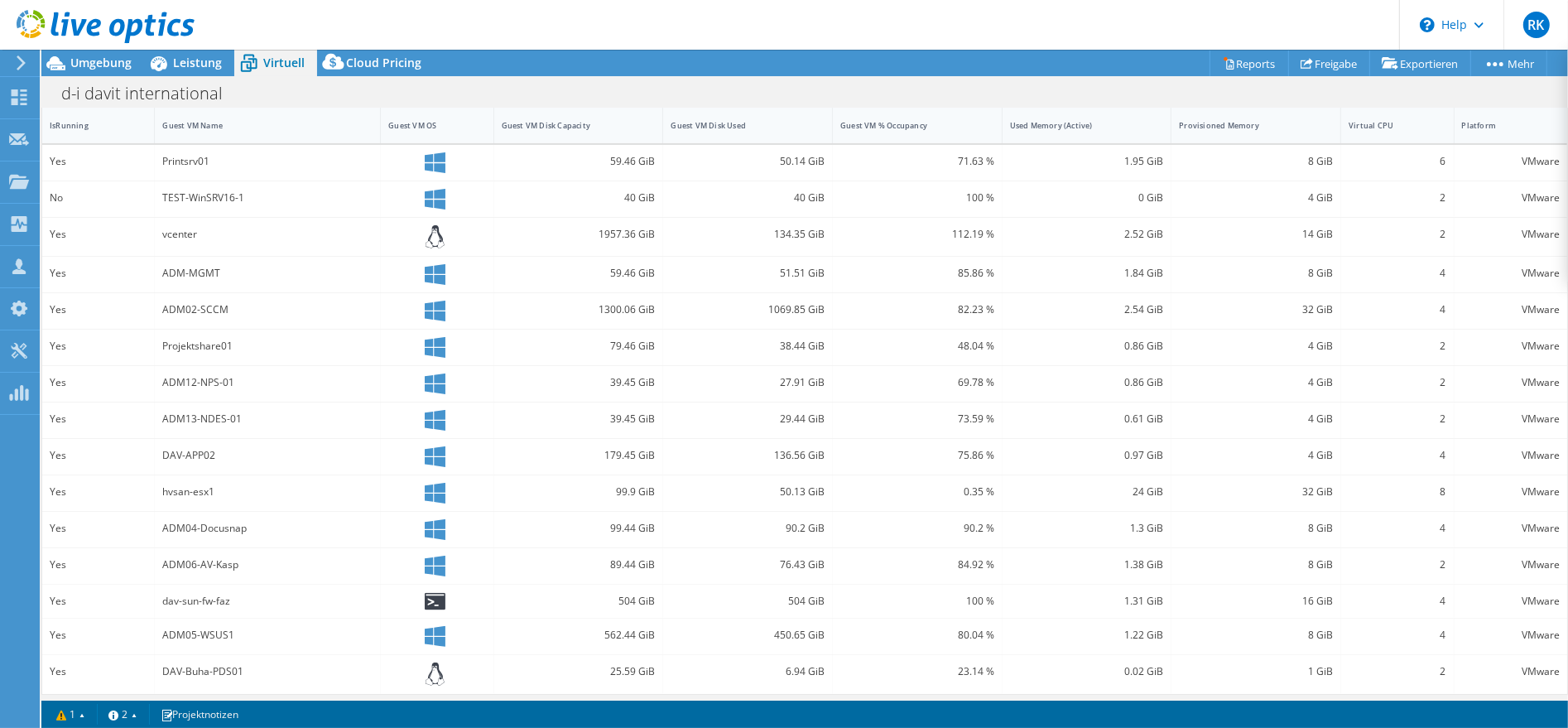 click at bounding box center [97, 27] 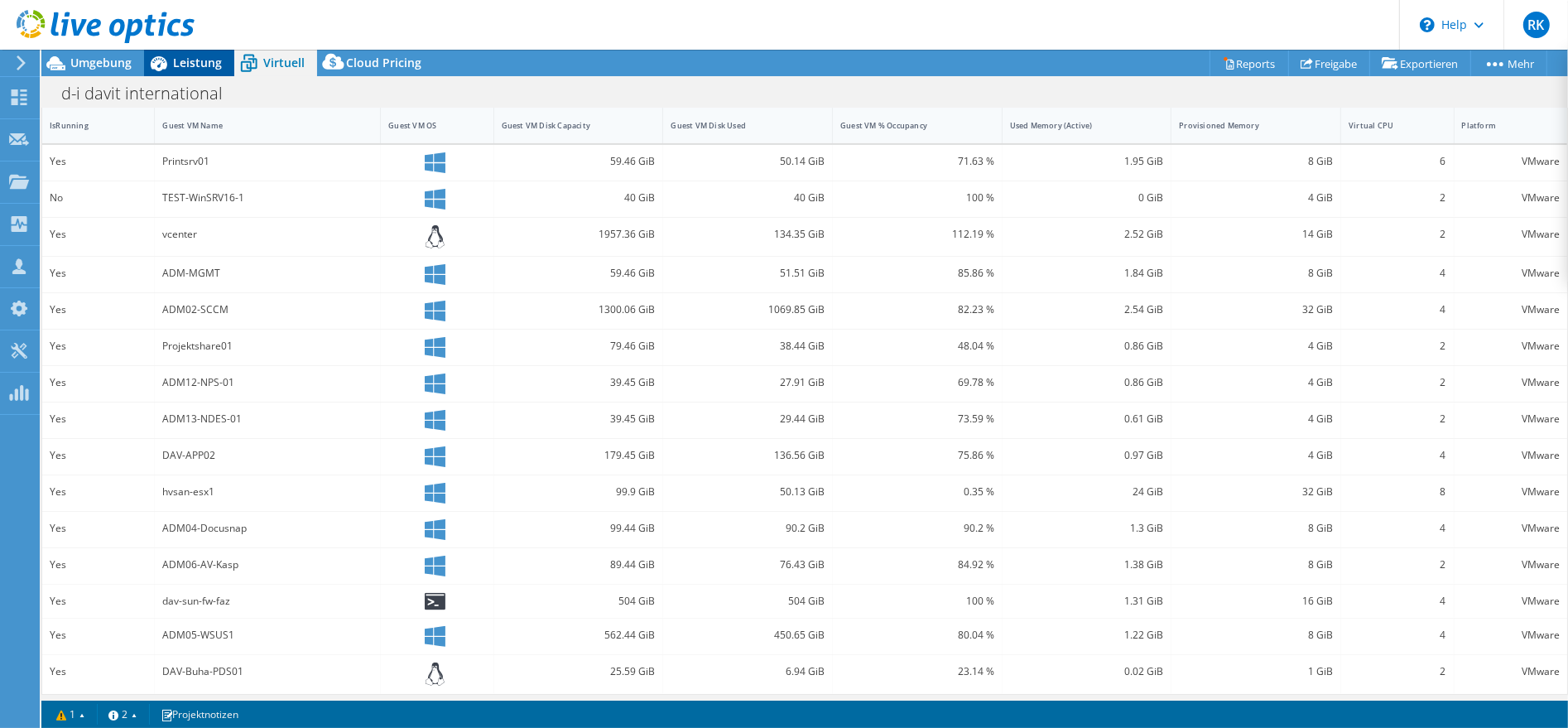 click on "Leistung" at bounding box center (189, 63) 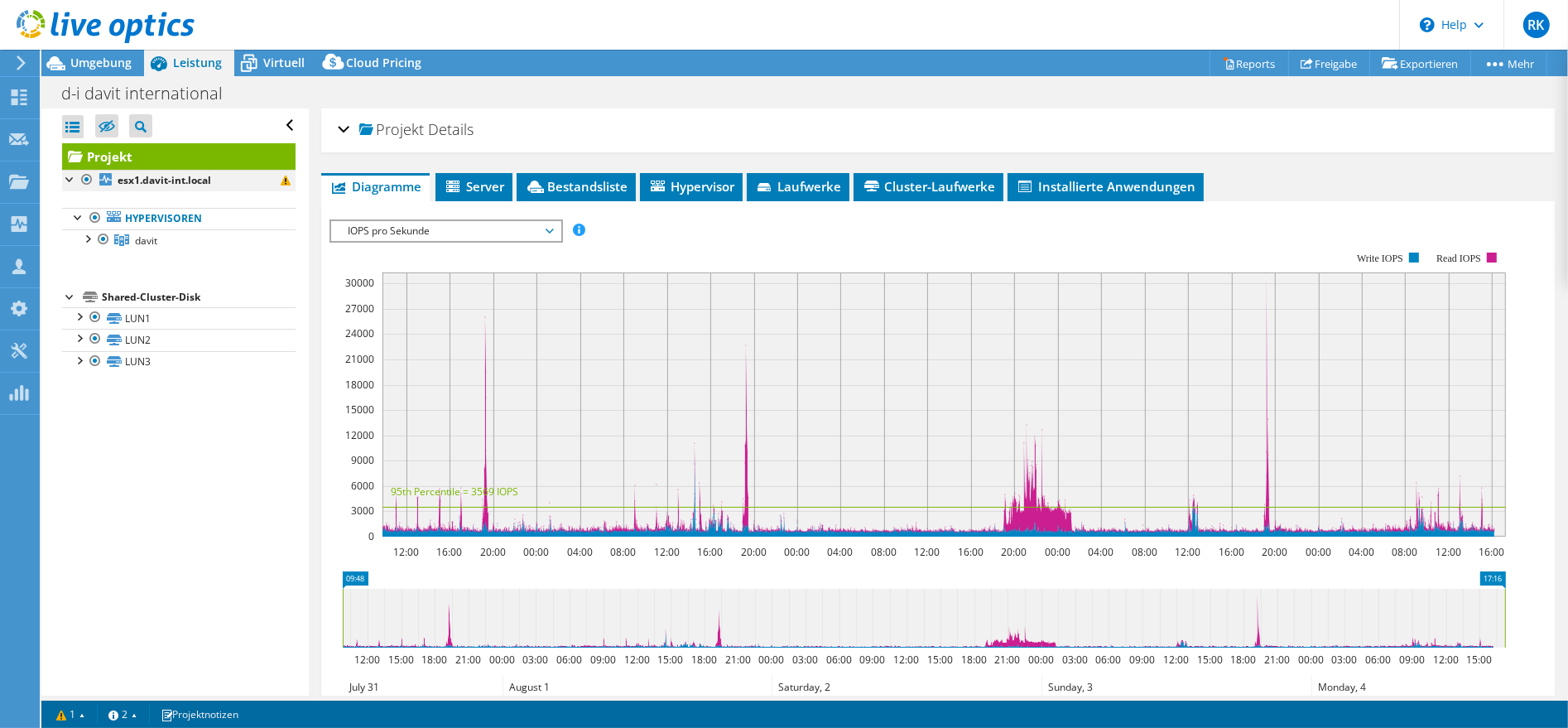 click at bounding box center (70, 178) 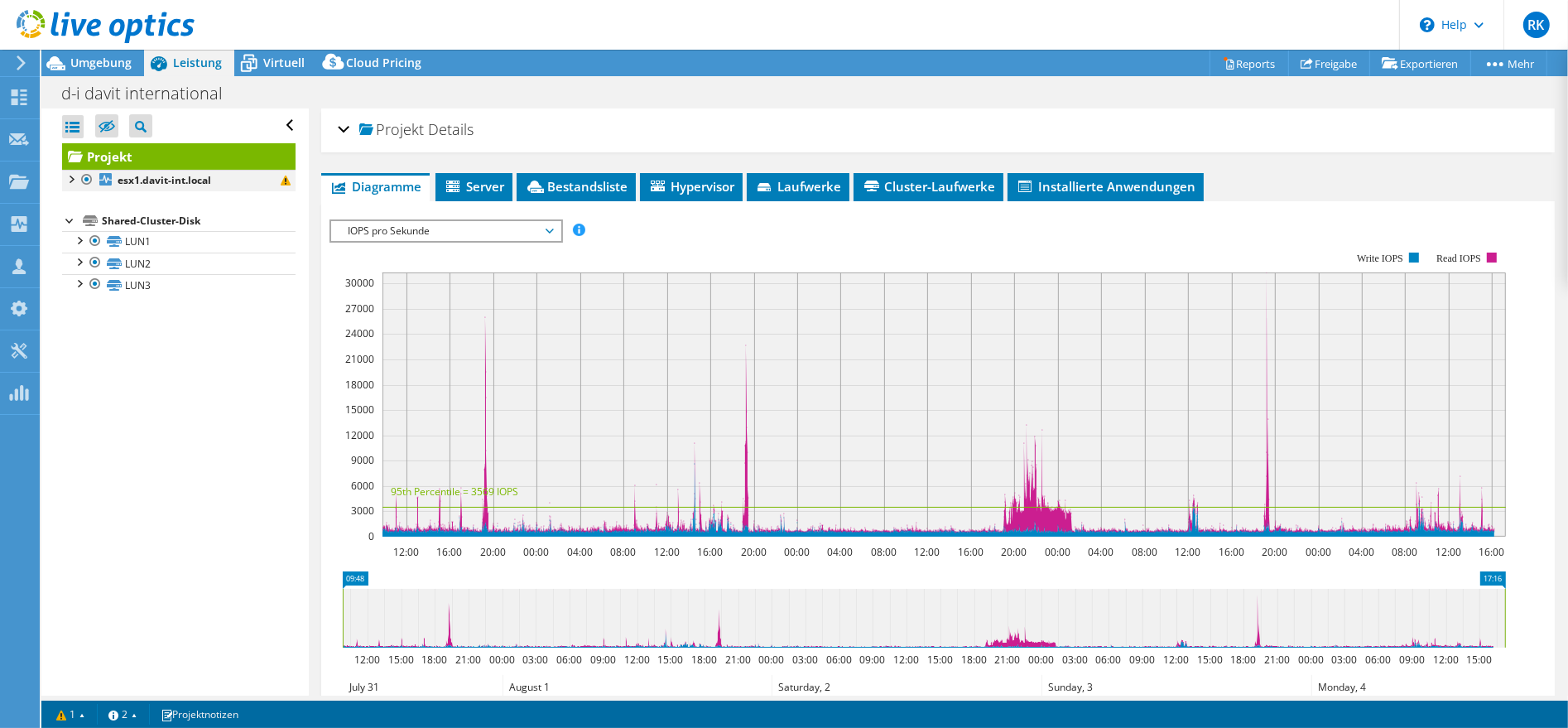 click at bounding box center (70, 178) 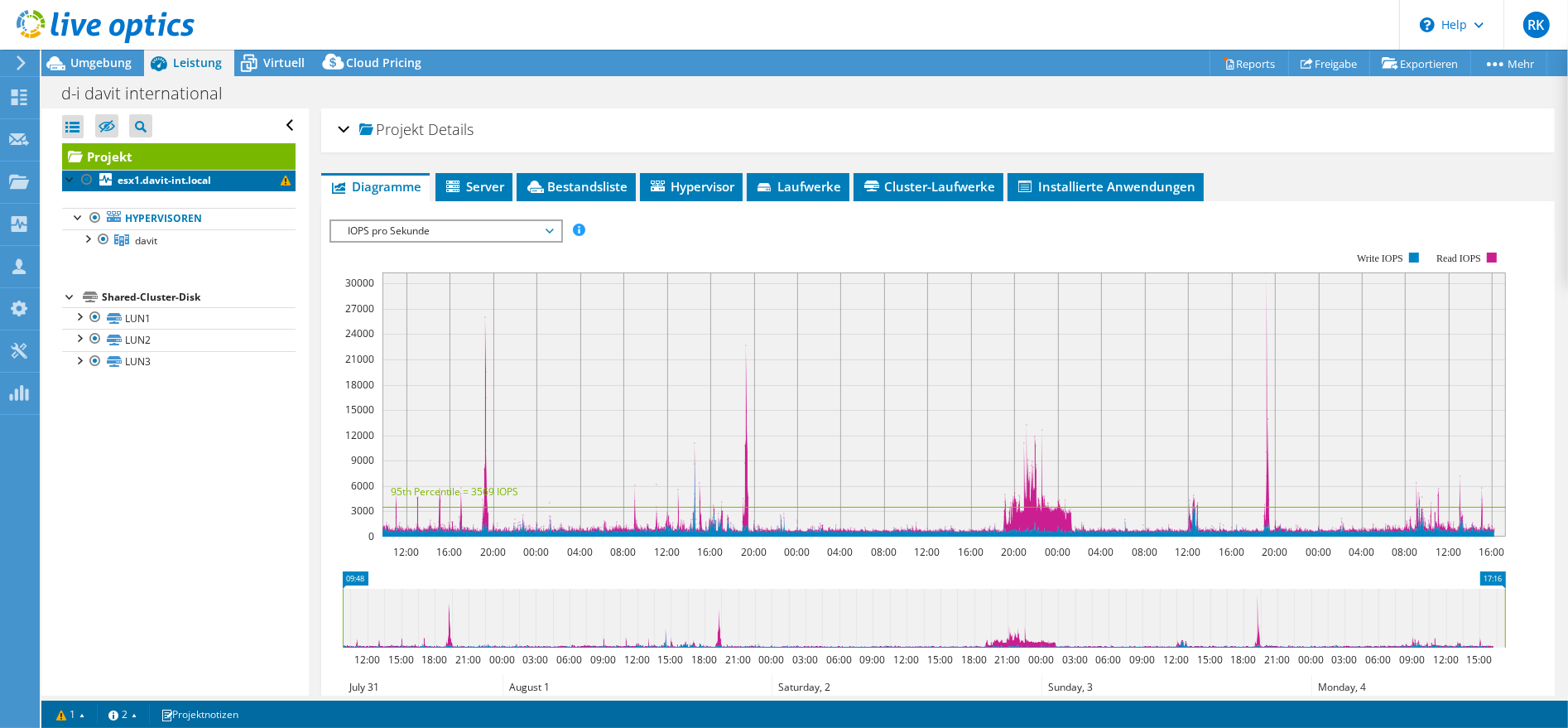 click on "esx1.davit-int.local" at bounding box center [164, 180] 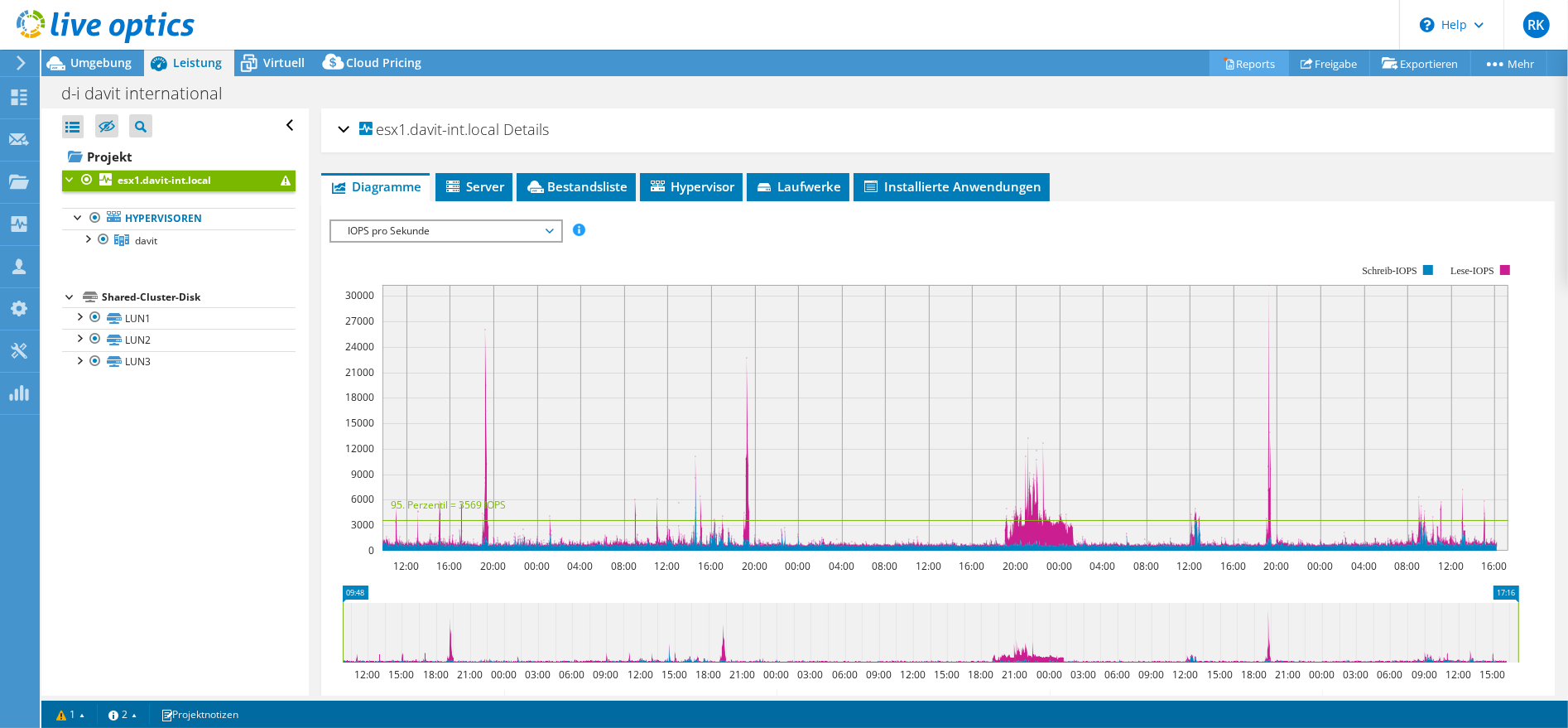 click on "Reports" at bounding box center (1249, 63) 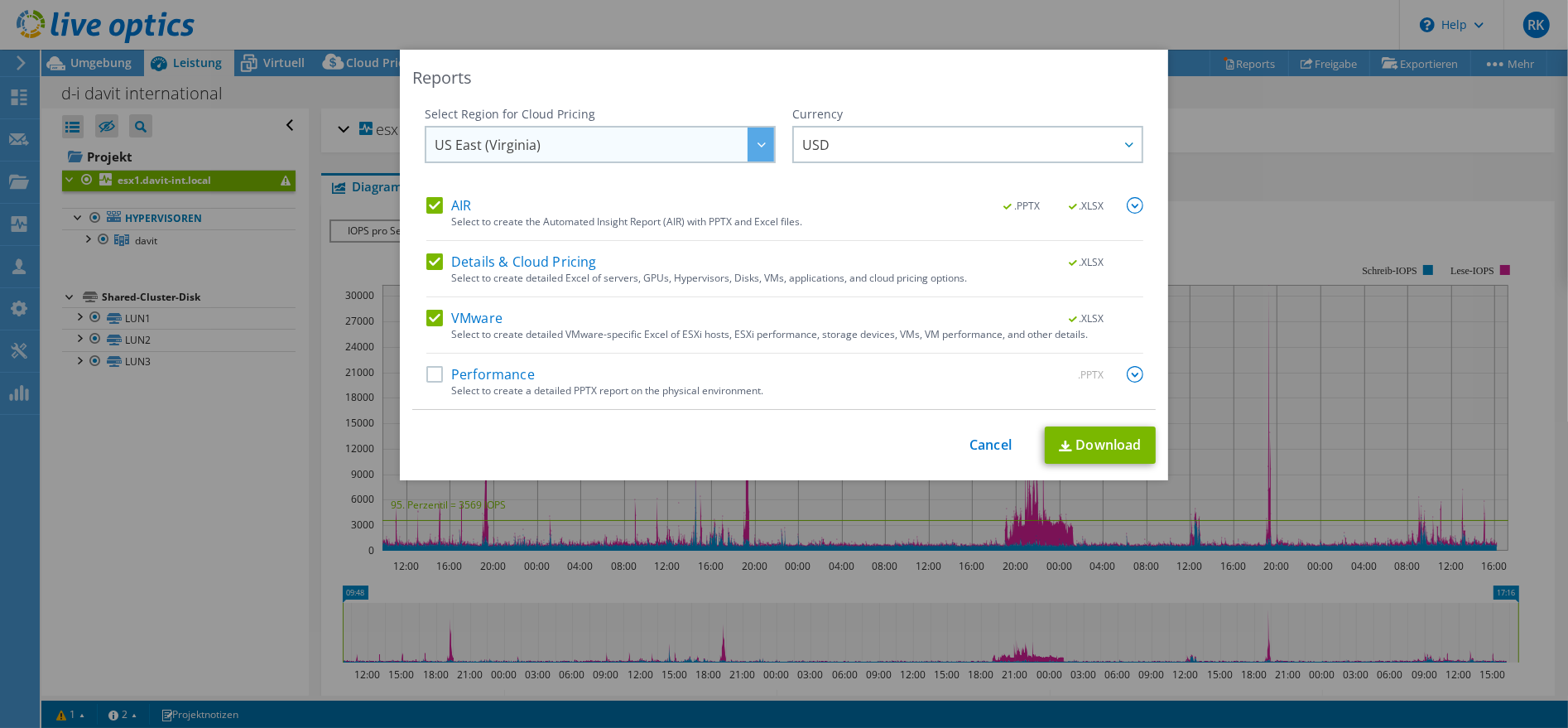 click on "US East (Virginia)" at bounding box center [604, 144] 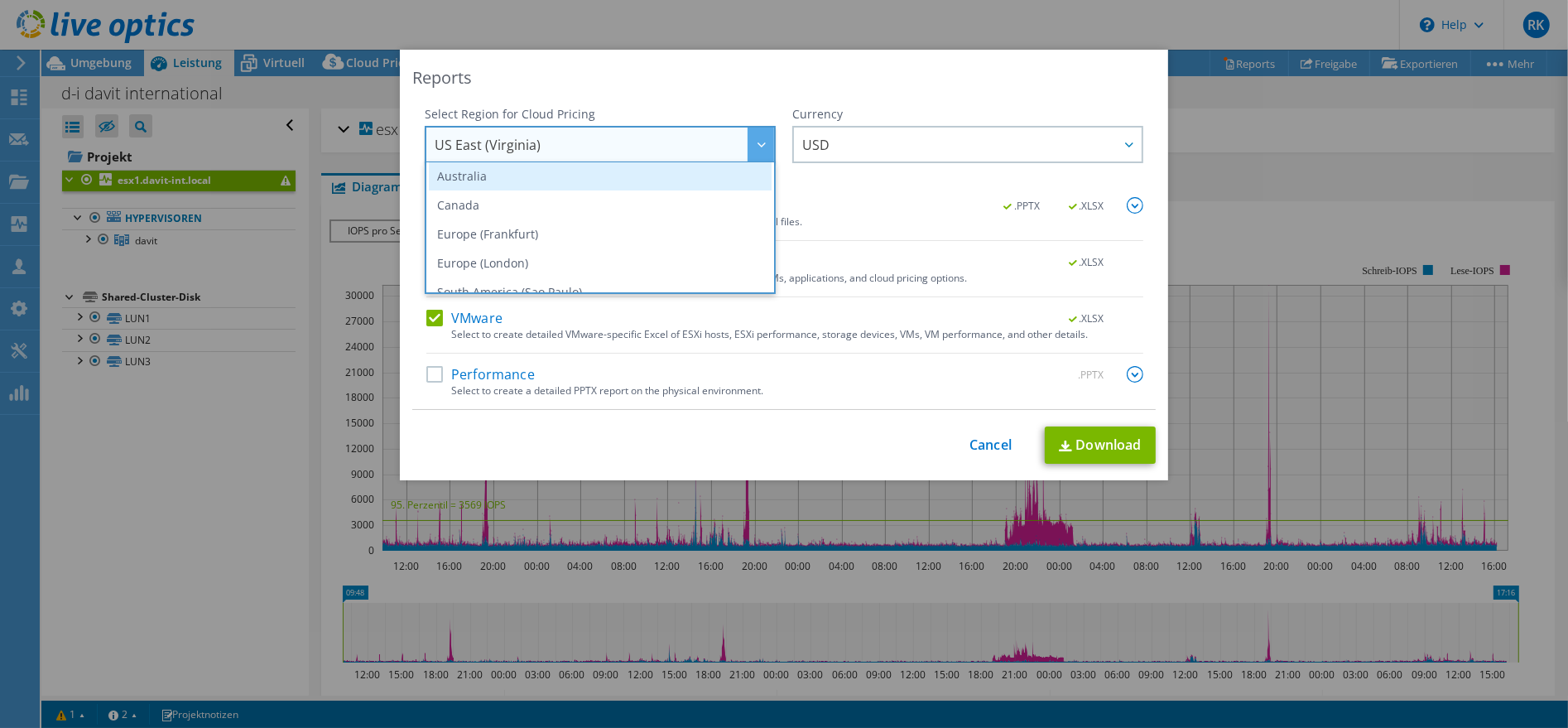 scroll, scrollTop: 119, scrollLeft: 0, axis: vertical 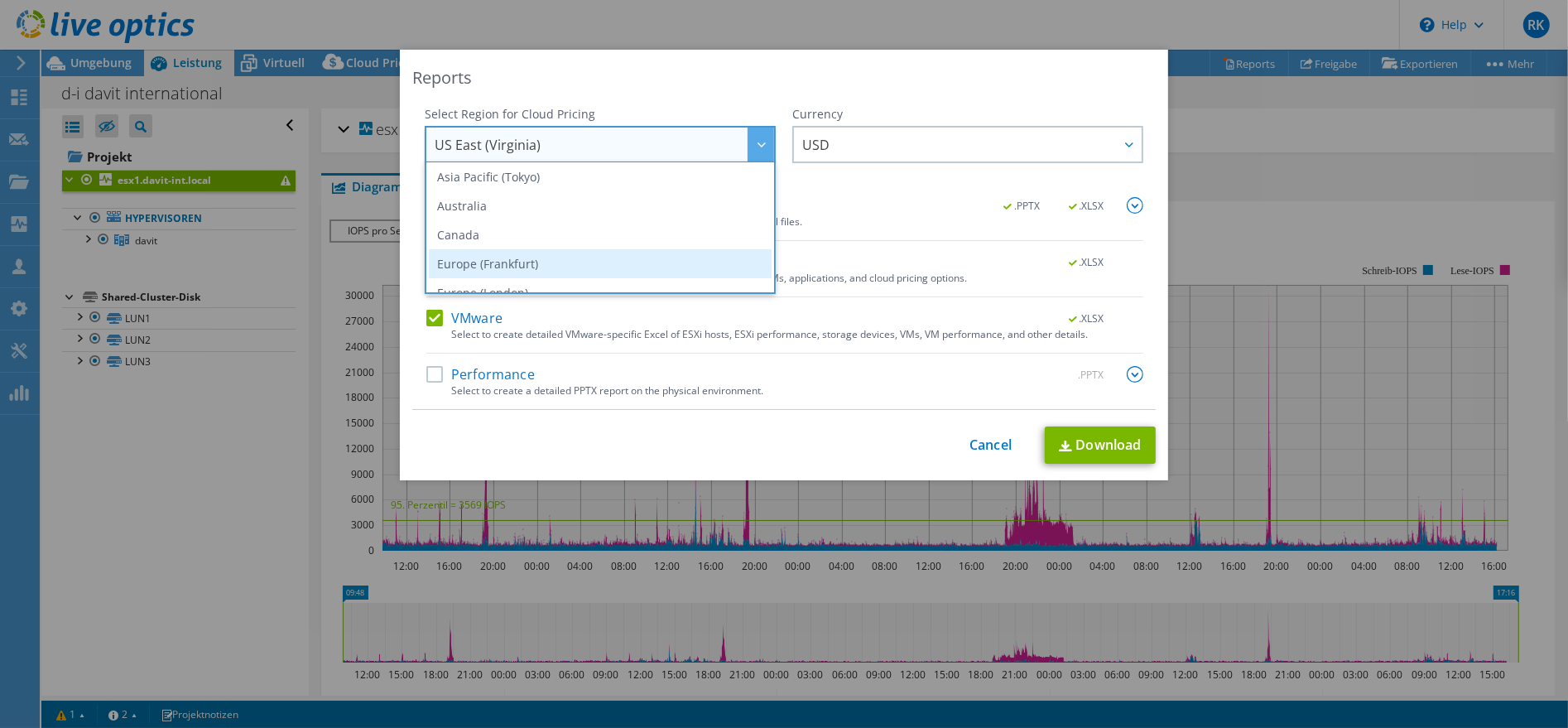 click on "Europe (Frankfurt)" at bounding box center (600, 263) 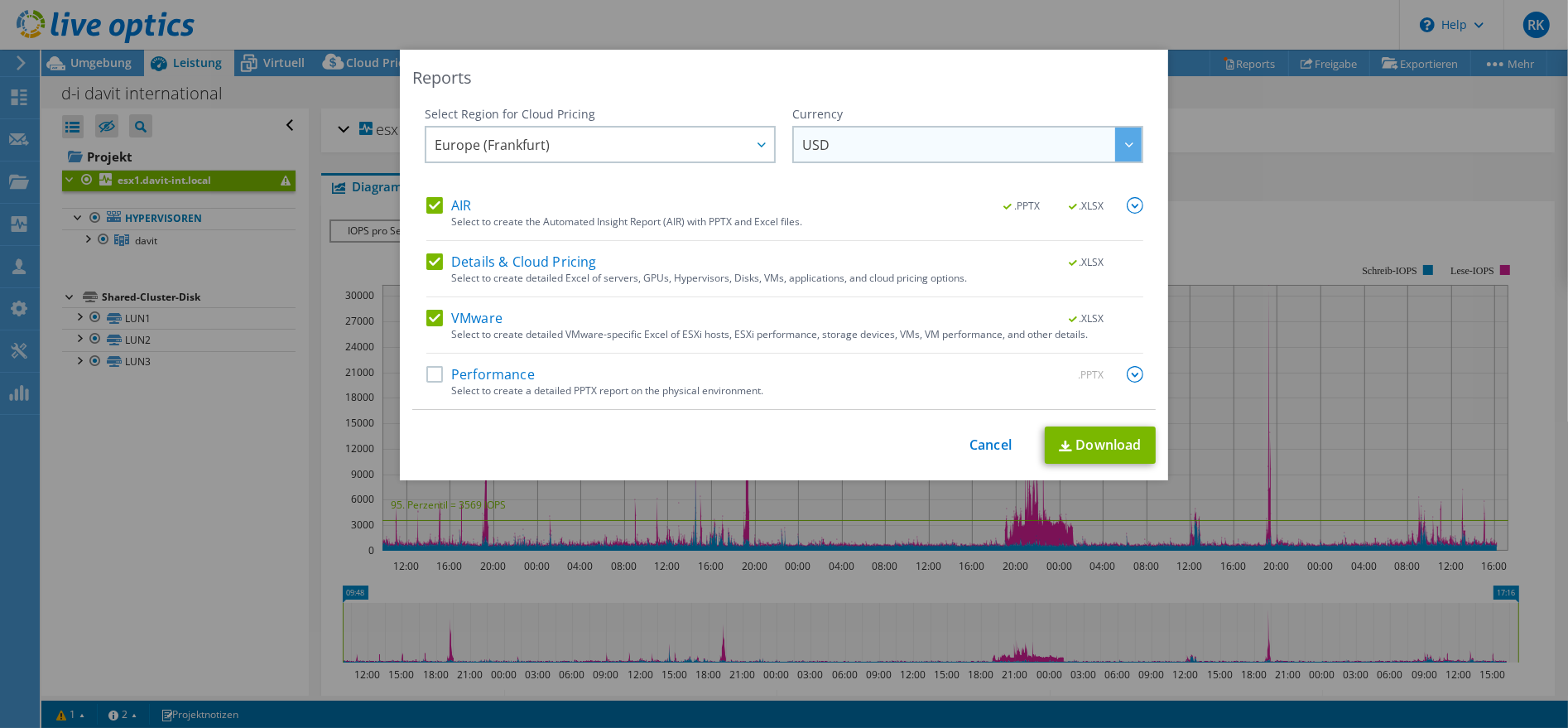 click on "USD" at bounding box center (972, 144) 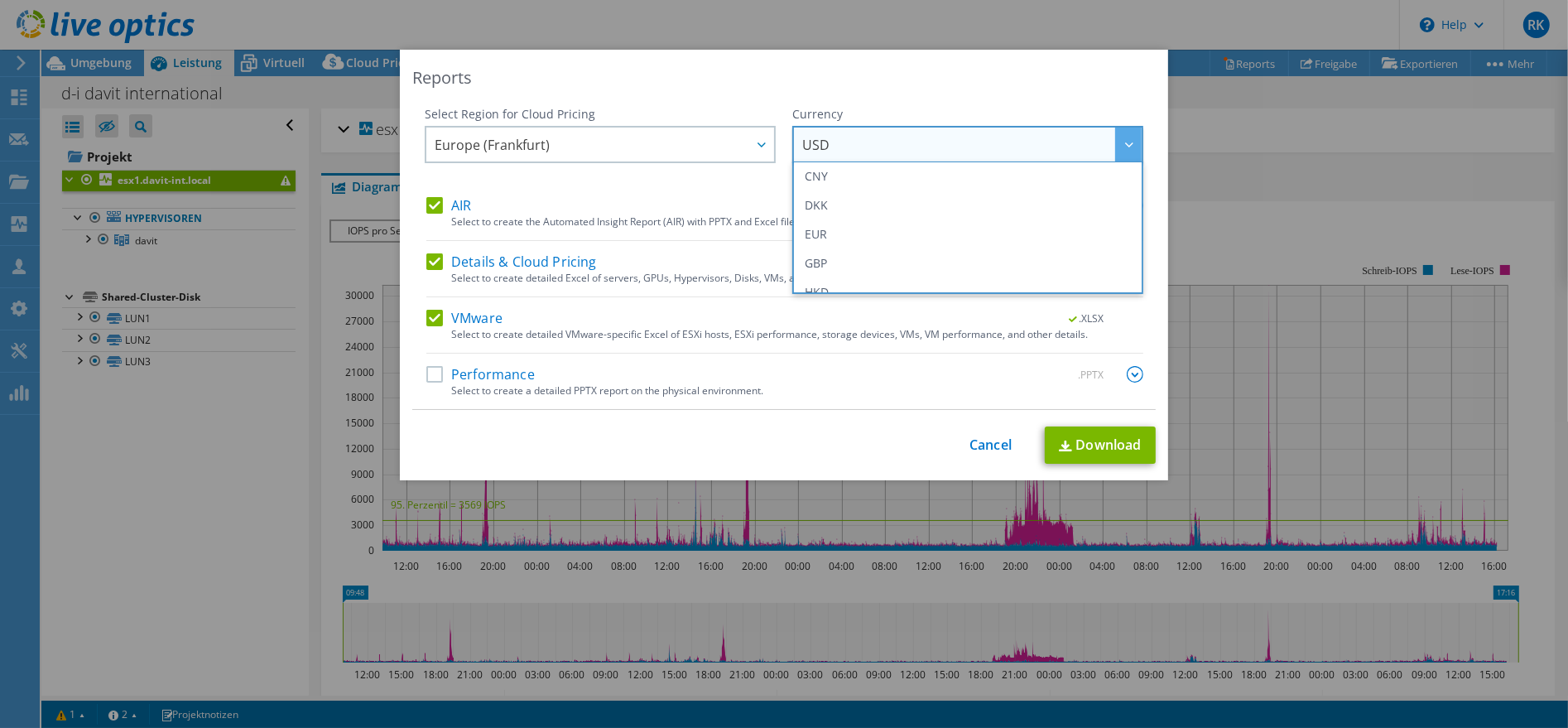 scroll, scrollTop: 206, scrollLeft: 0, axis: vertical 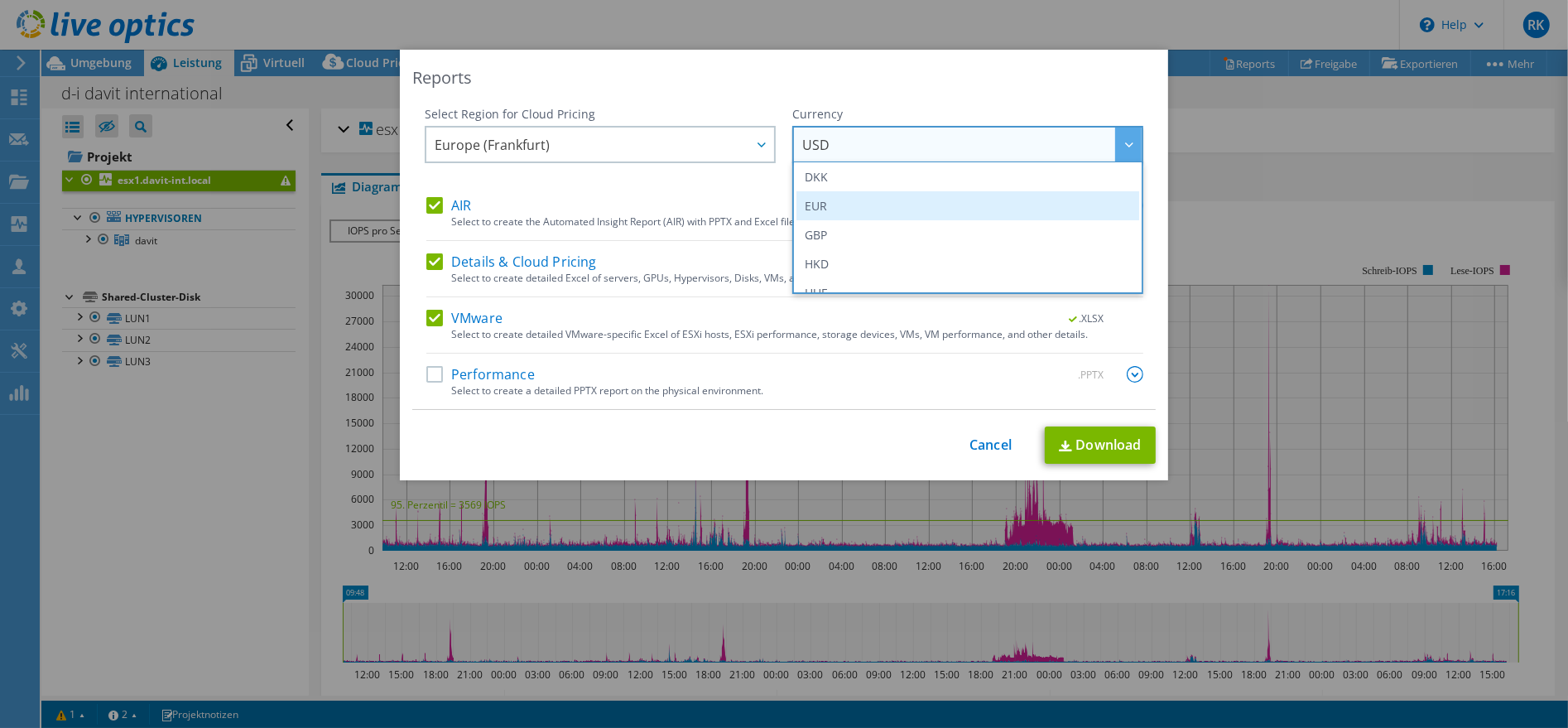 click on "EUR" at bounding box center [968, 205] 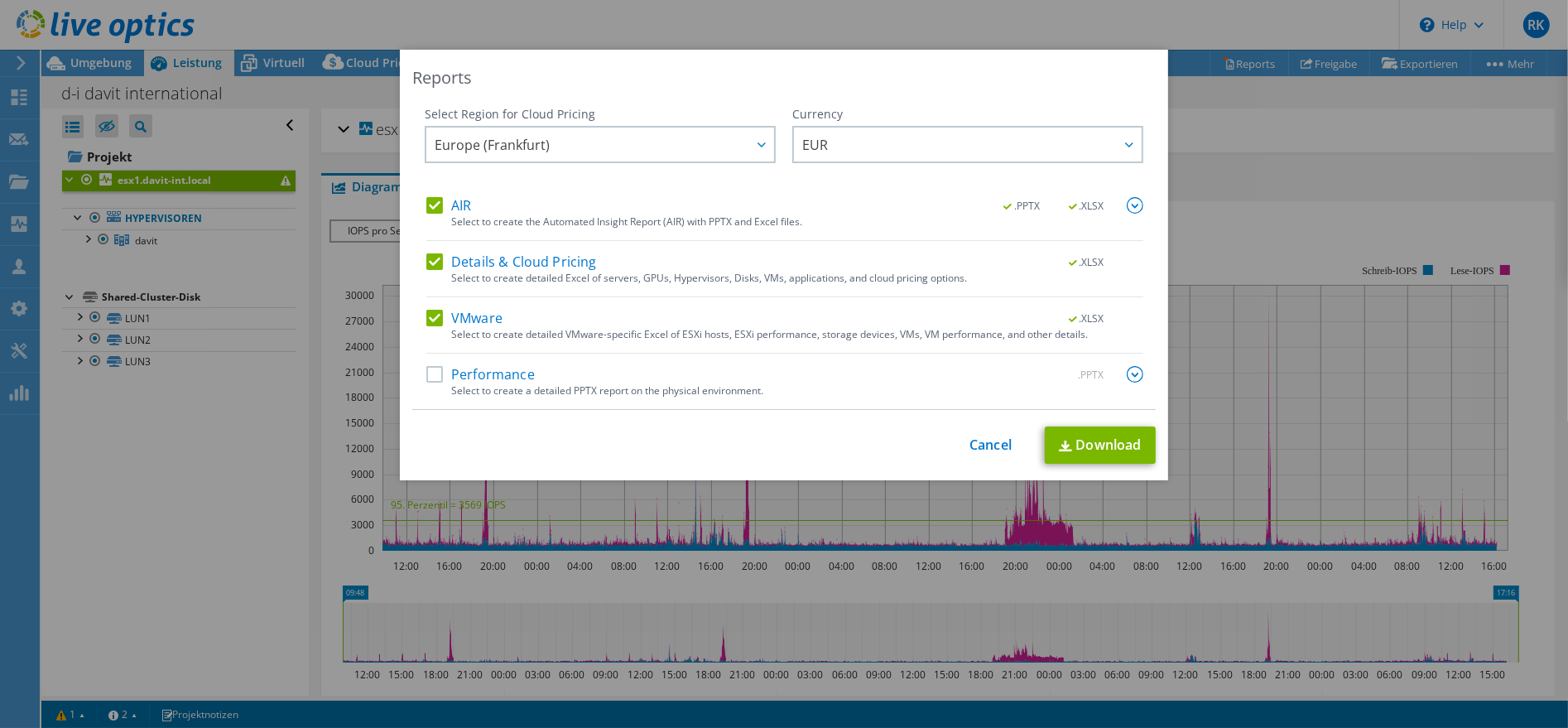 click on "Performance" at bounding box center (480, 374) 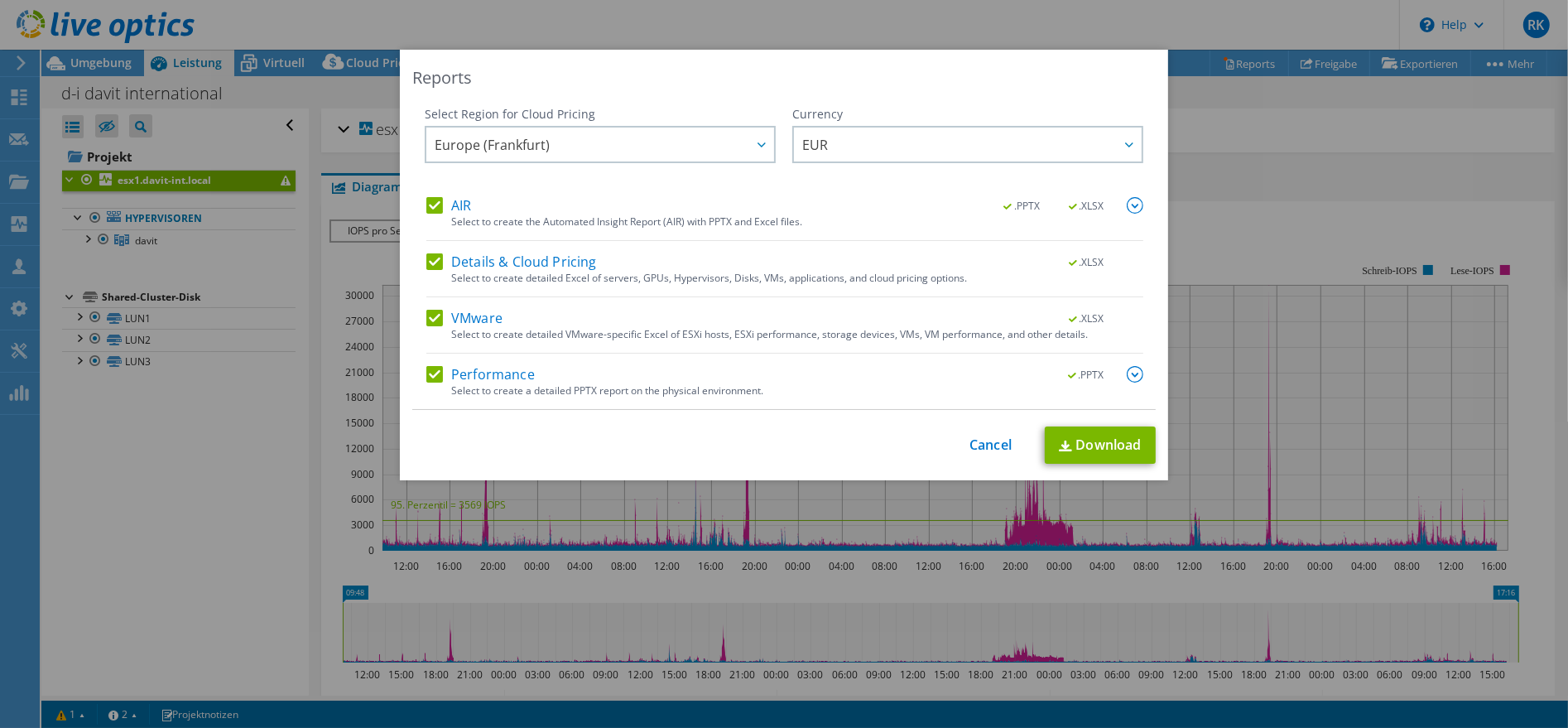 click at bounding box center [1135, 374] 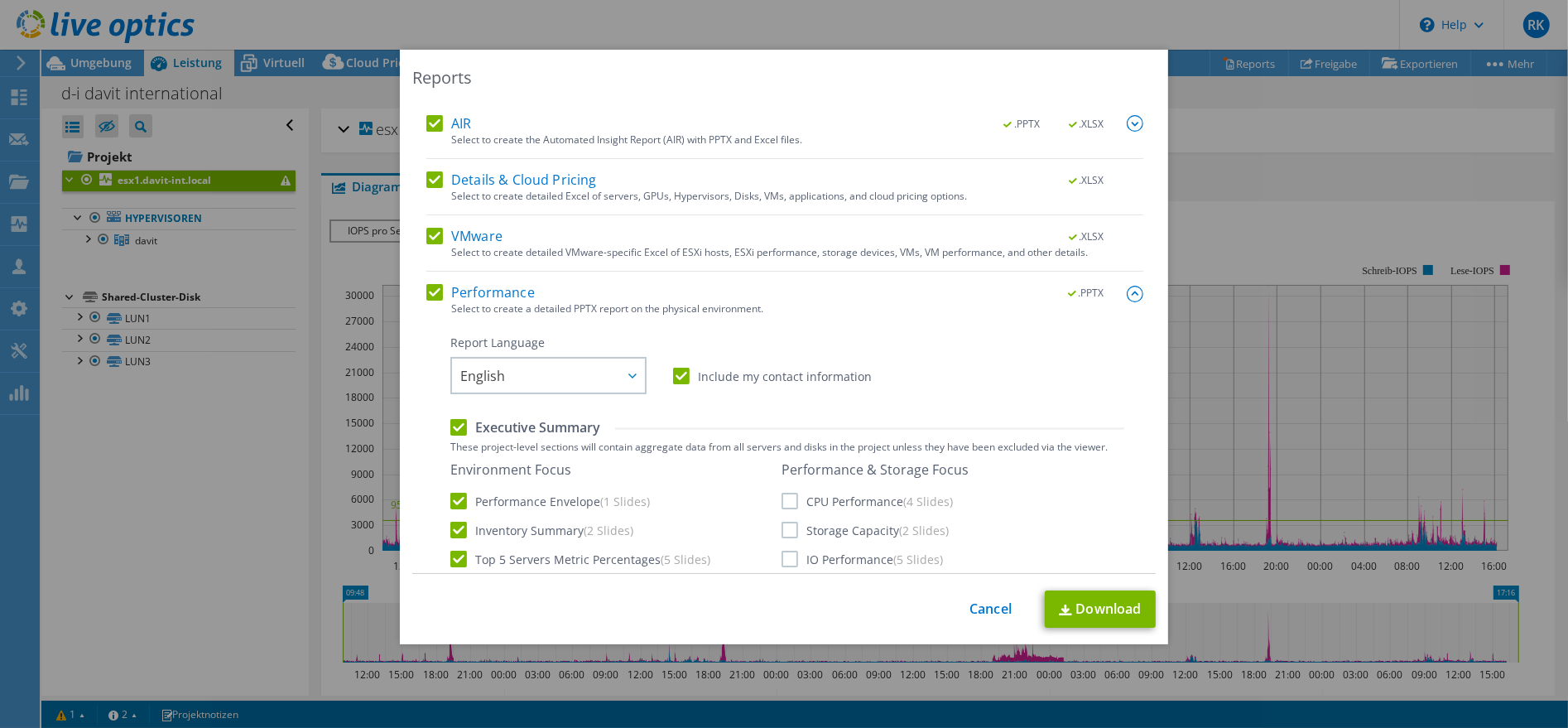 scroll, scrollTop: 103, scrollLeft: 0, axis: vertical 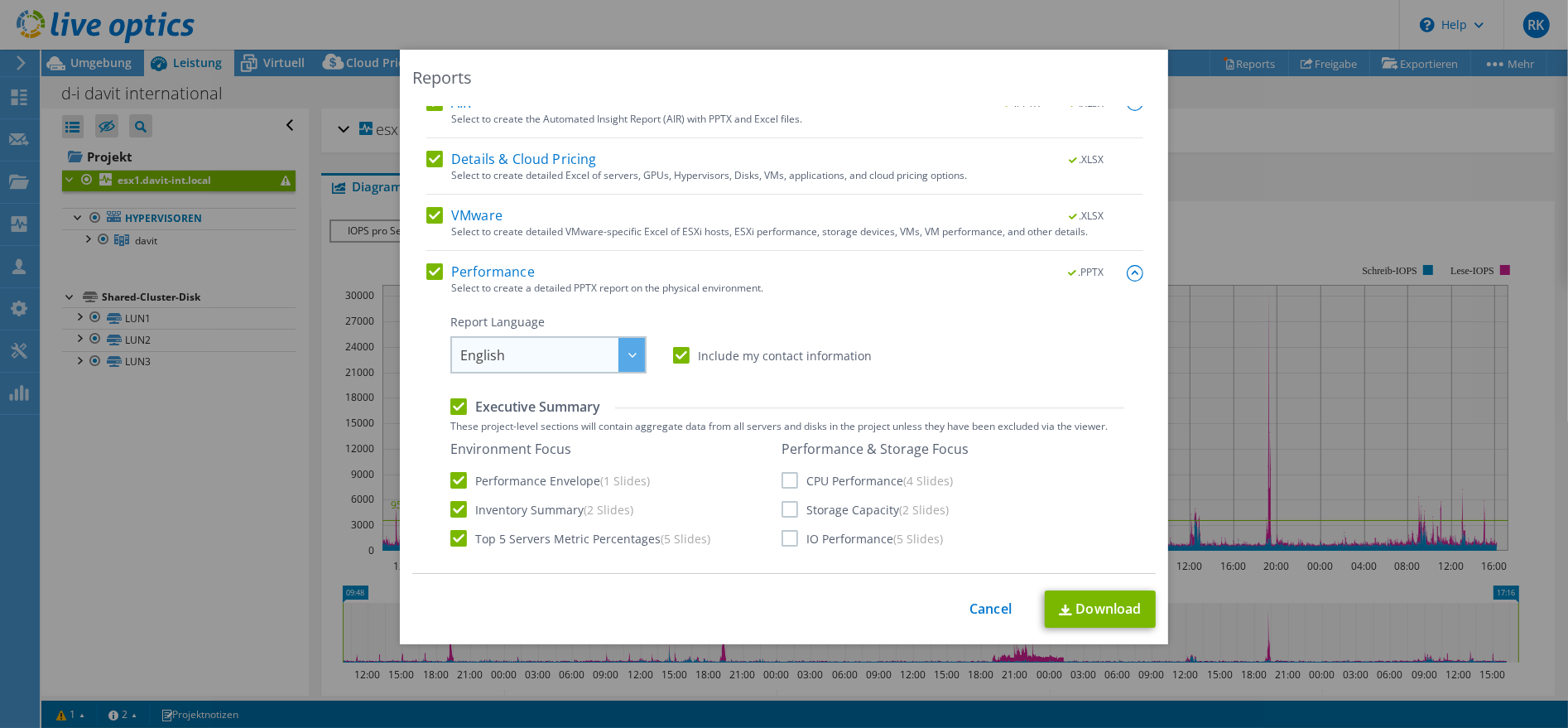 click 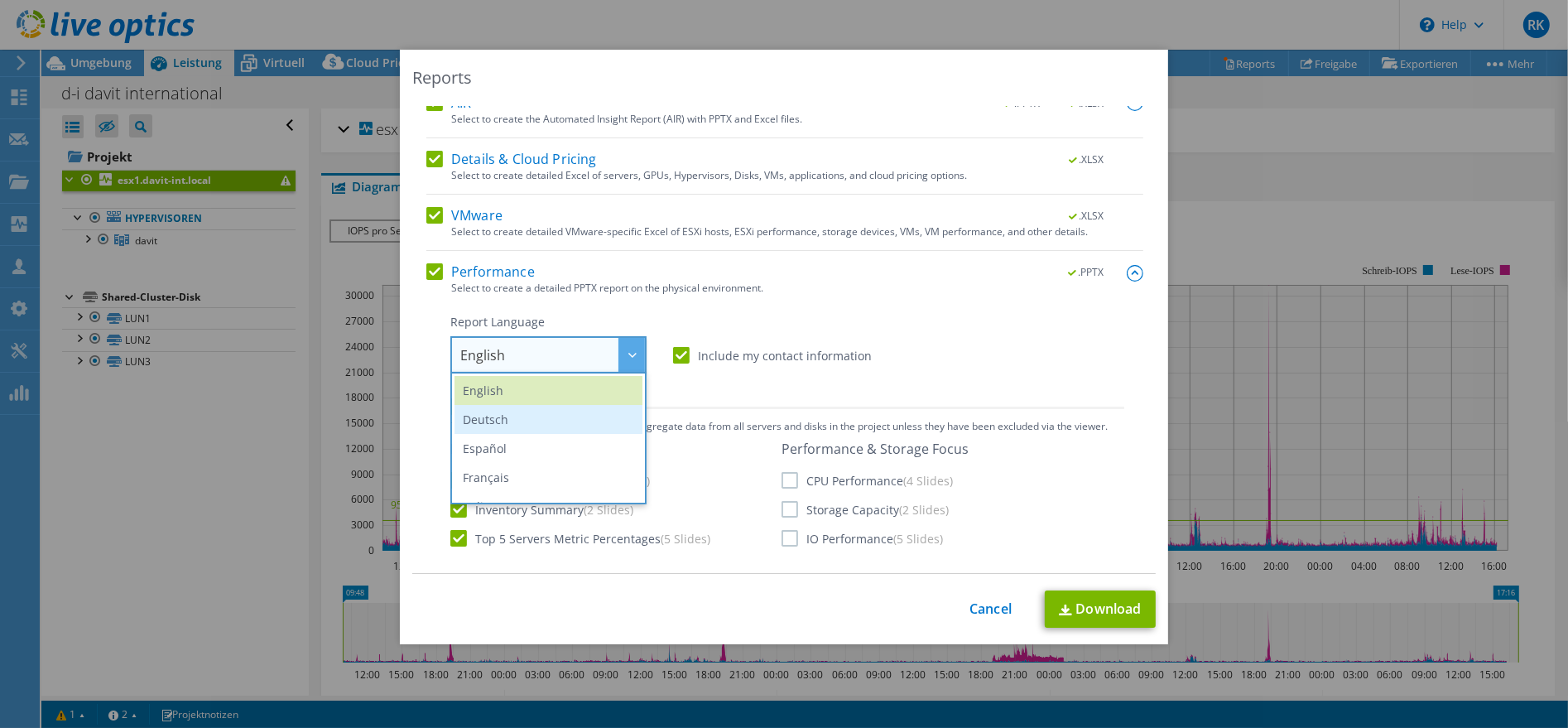 click on "Deutsch" at bounding box center [548, 419] 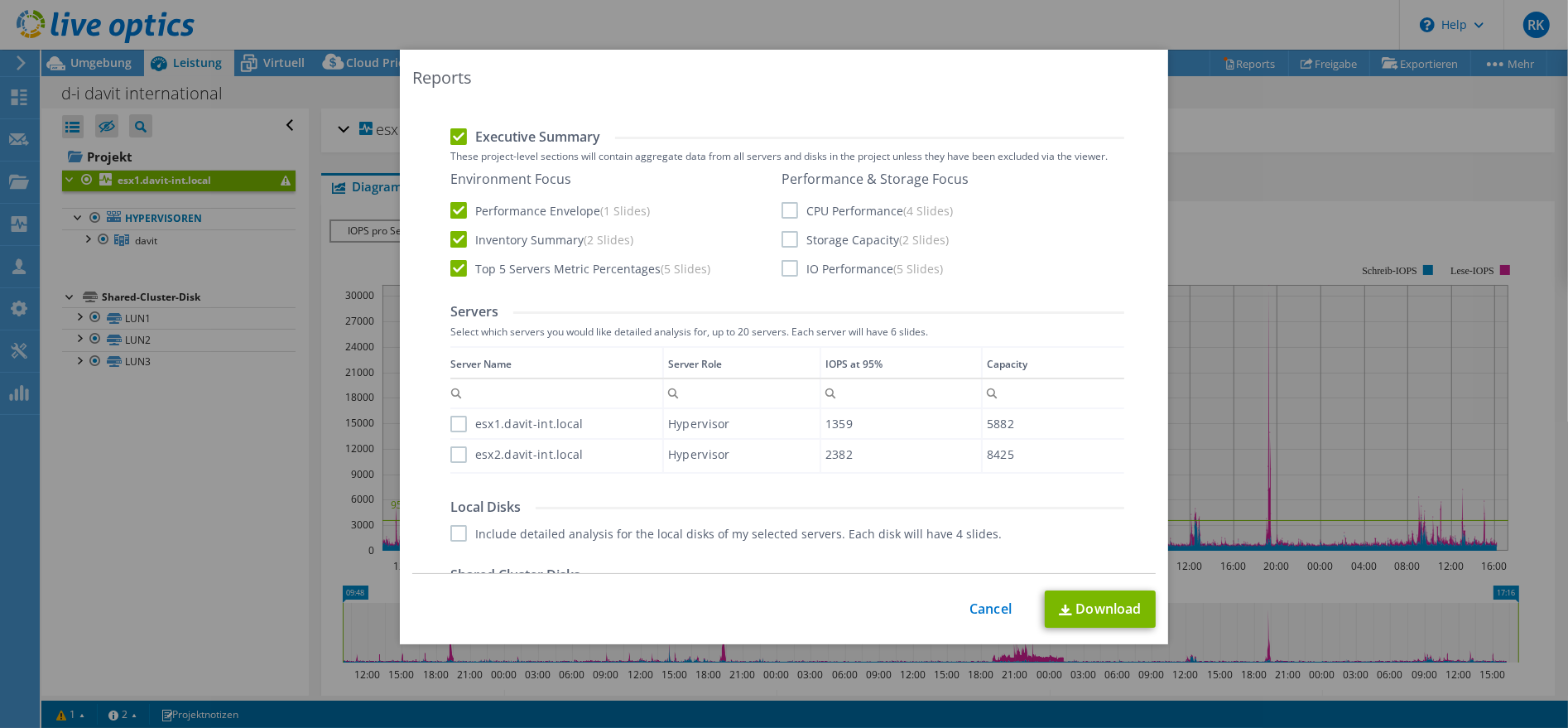 scroll, scrollTop: 413, scrollLeft: 0, axis: vertical 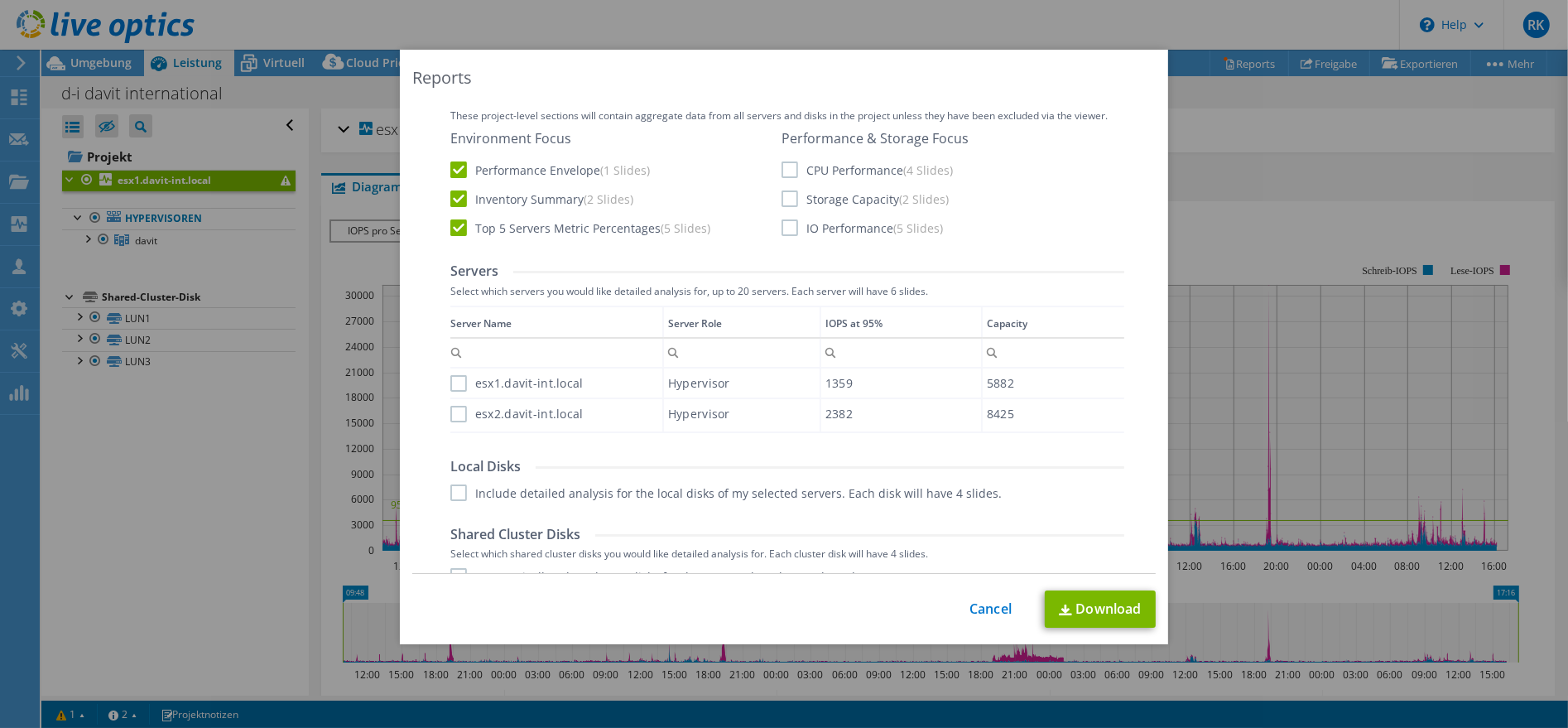 click on "CPU Performance  (4 Slides)" at bounding box center [867, 170] 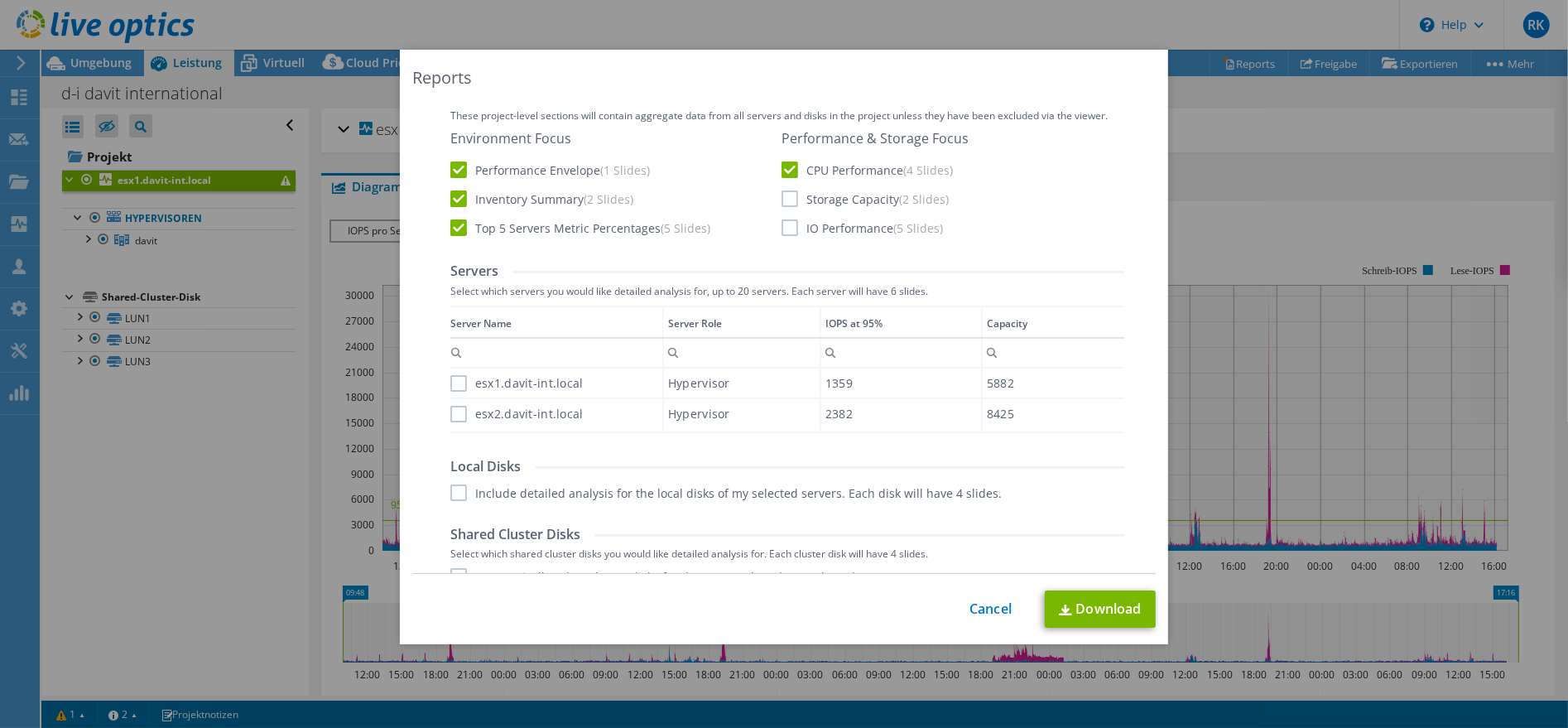 click on "Storage Capacity  (2 Slides)" at bounding box center (865, 199) 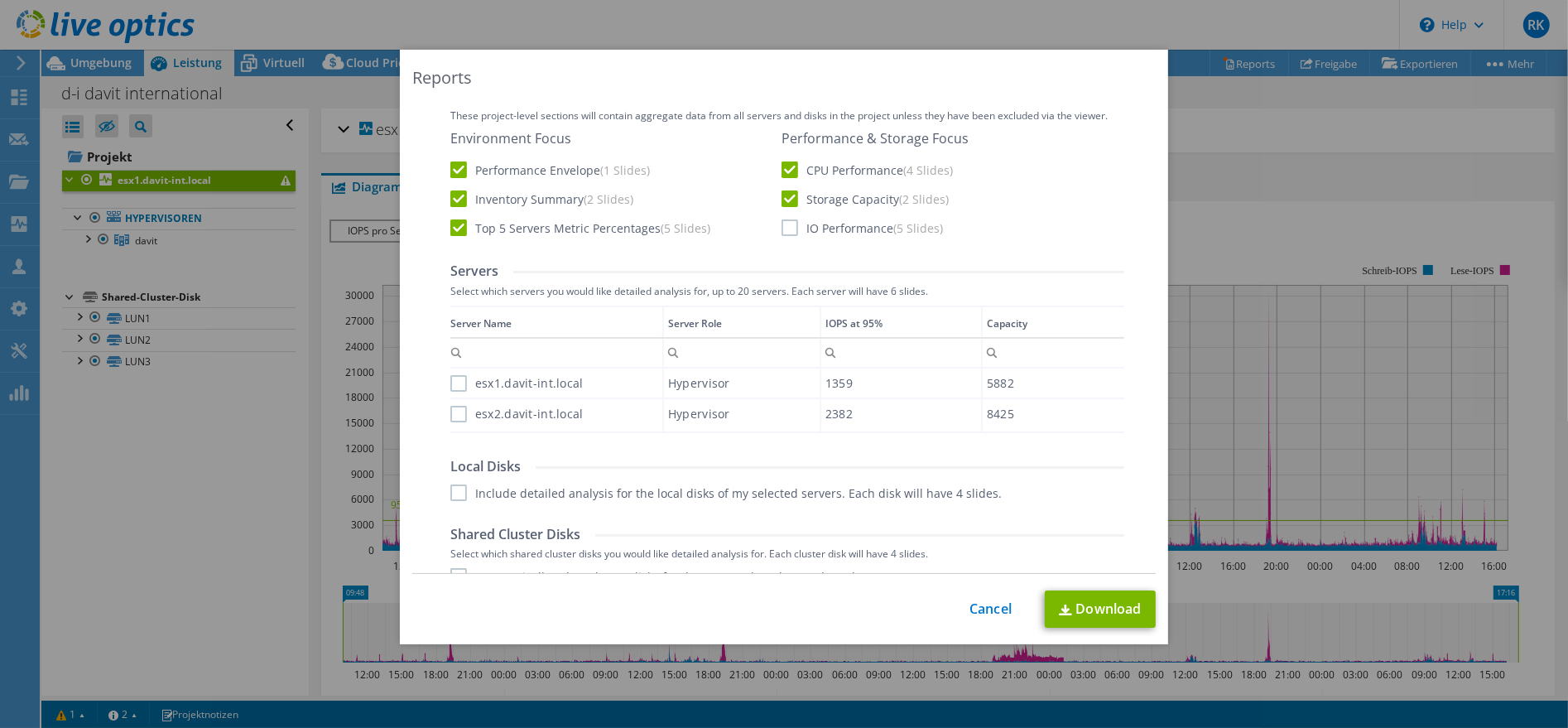 click on "IO Performance  (5 Slides)" at bounding box center (862, 228) 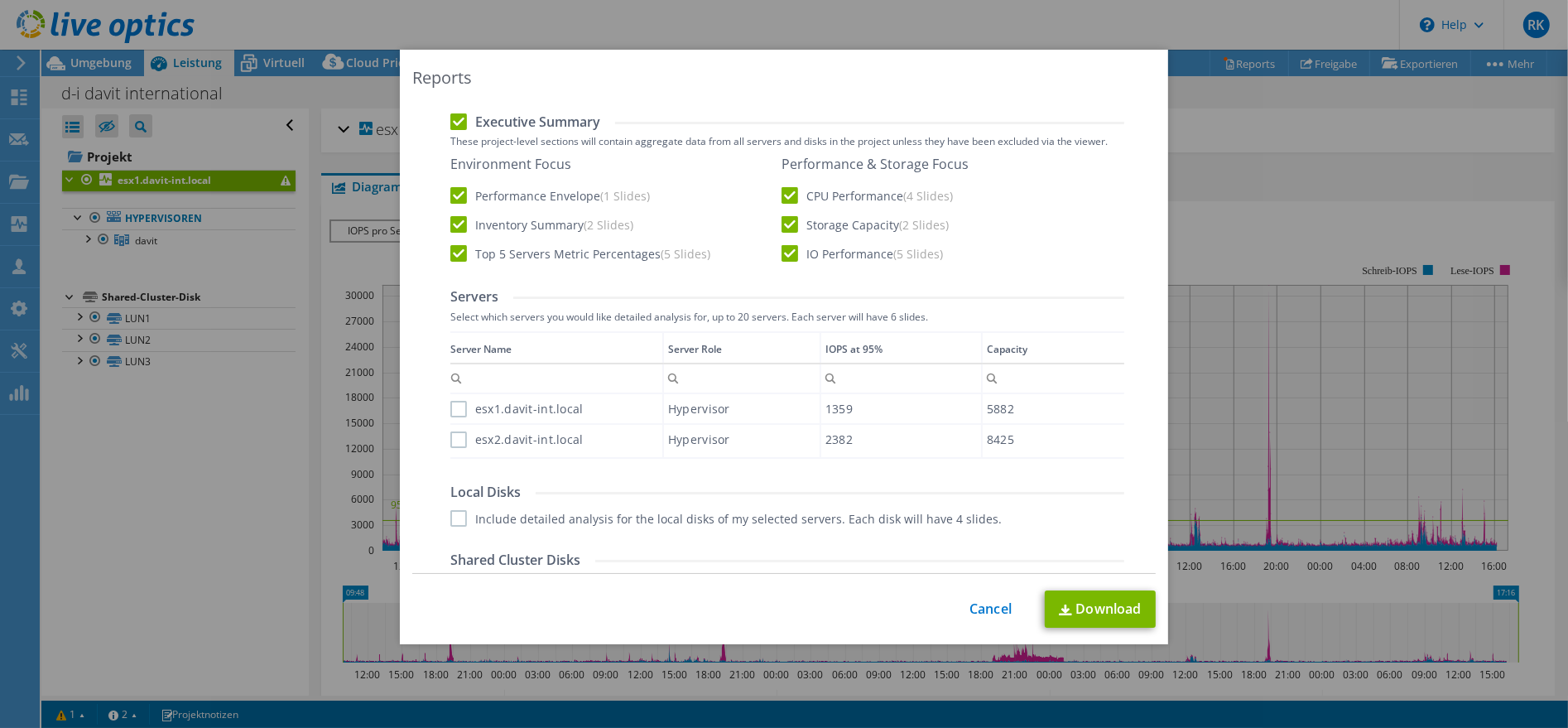 scroll, scrollTop: 413, scrollLeft: 0, axis: vertical 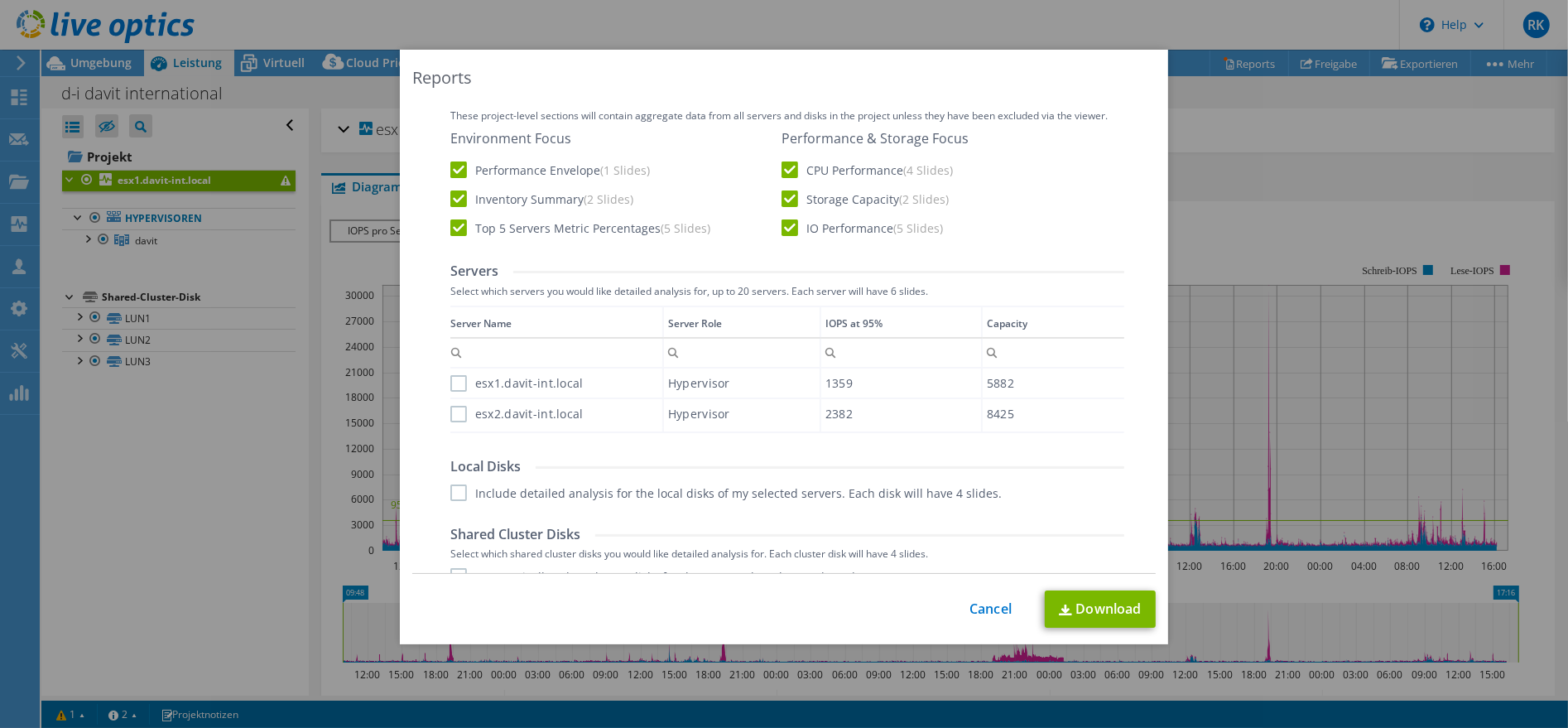 click on "esx1.davit-int.local" at bounding box center [517, 383] 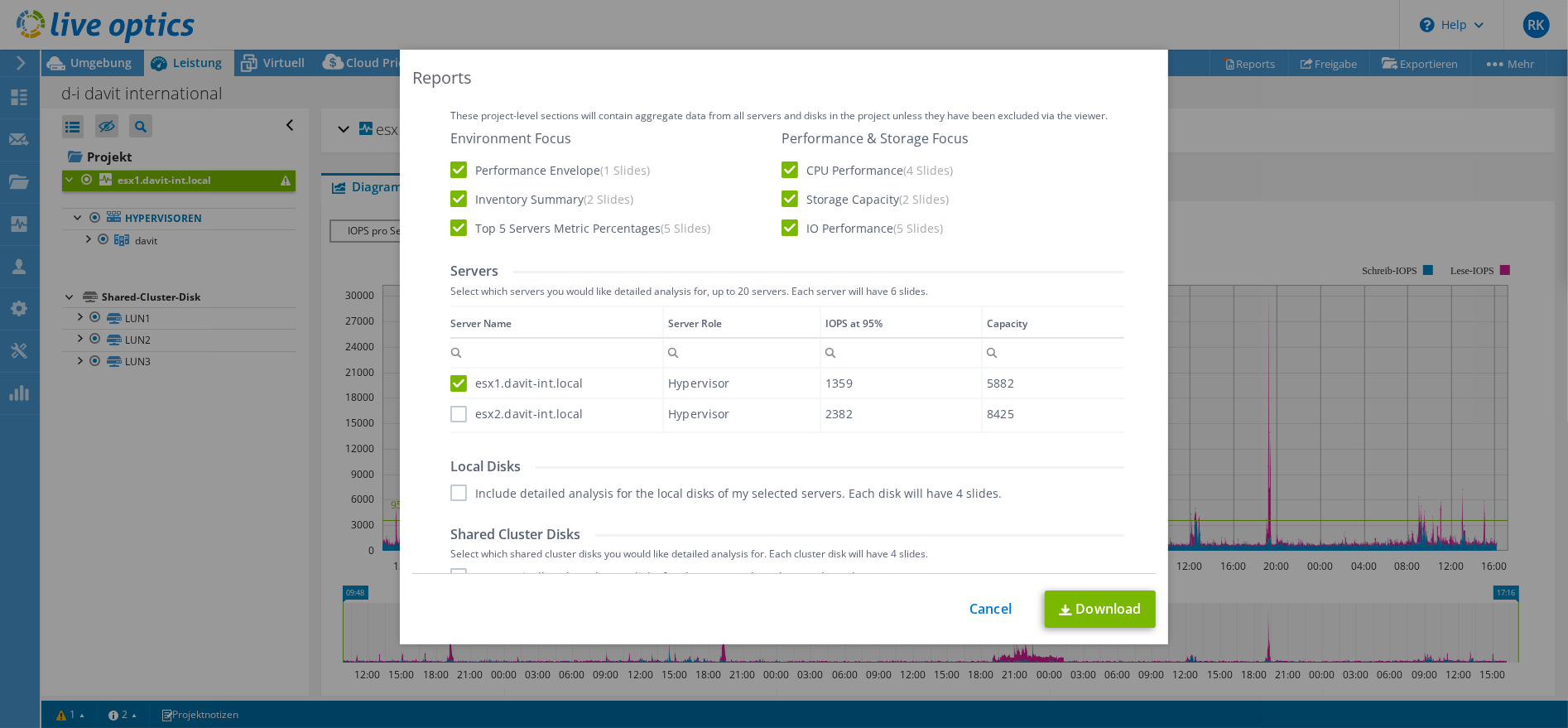 click on "esx2.davit-int.local" at bounding box center [517, 414] 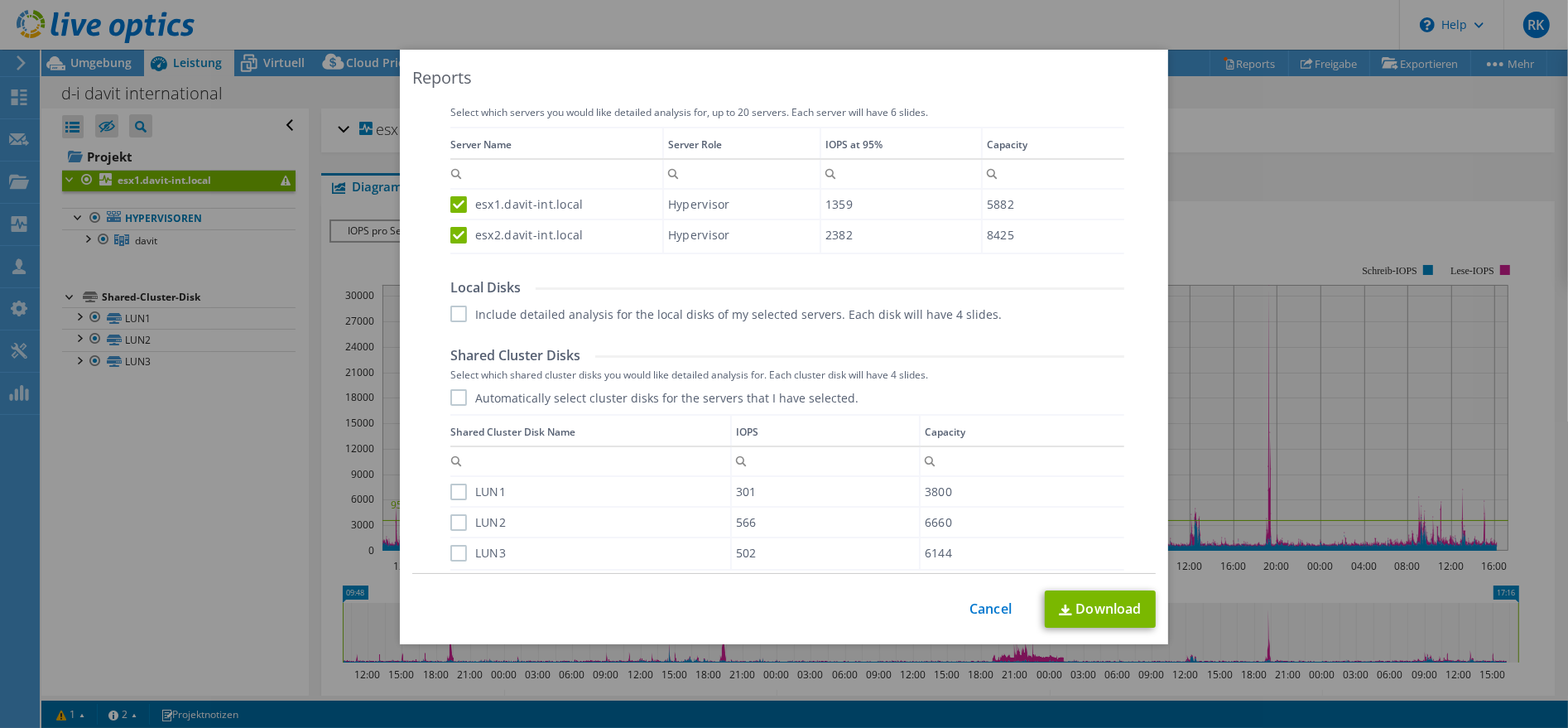 scroll, scrollTop: 620, scrollLeft: 0, axis: vertical 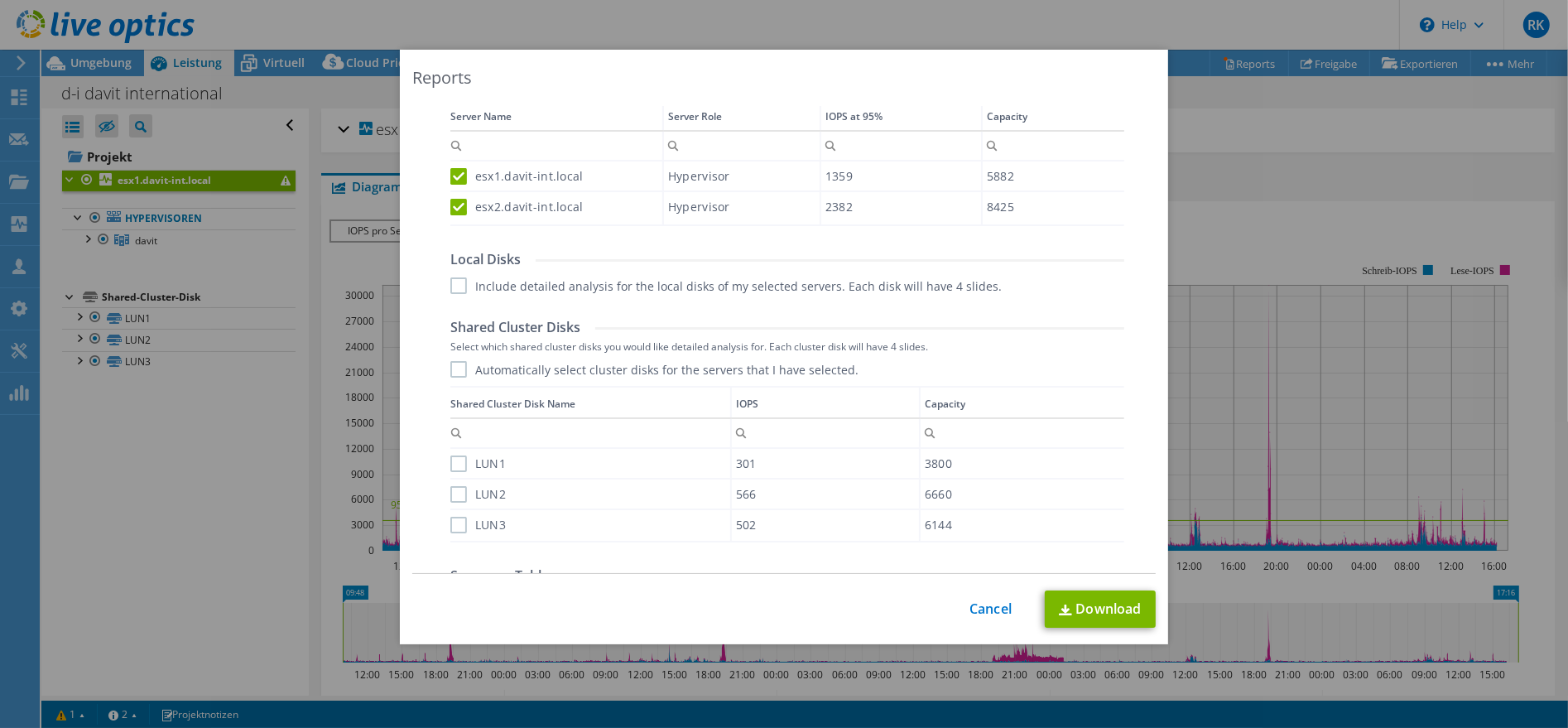 click on "Automatically select cluster disks for the servers that I have selected." at bounding box center (654, 369) 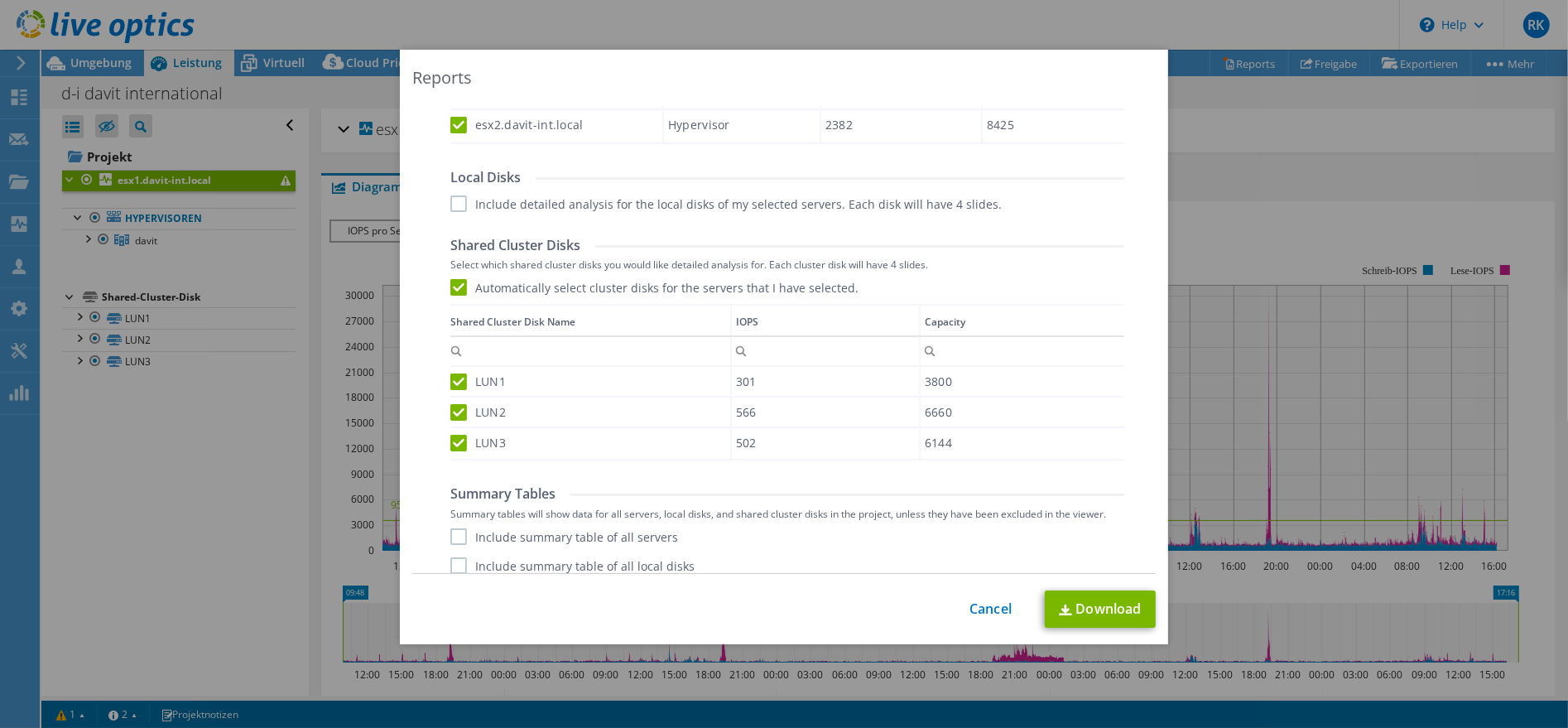 scroll, scrollTop: 724, scrollLeft: 0, axis: vertical 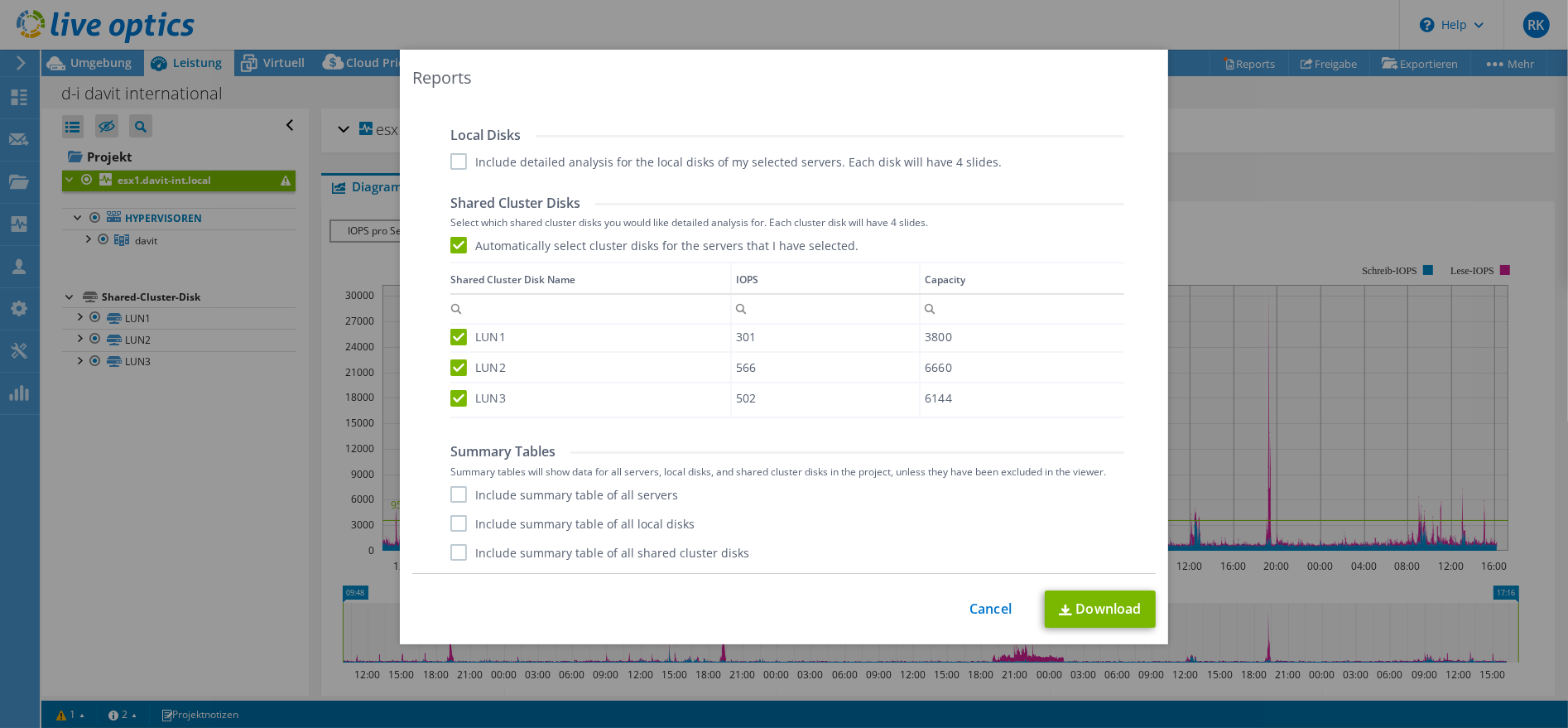 click on "Include summary table of all servers" at bounding box center [564, 494] 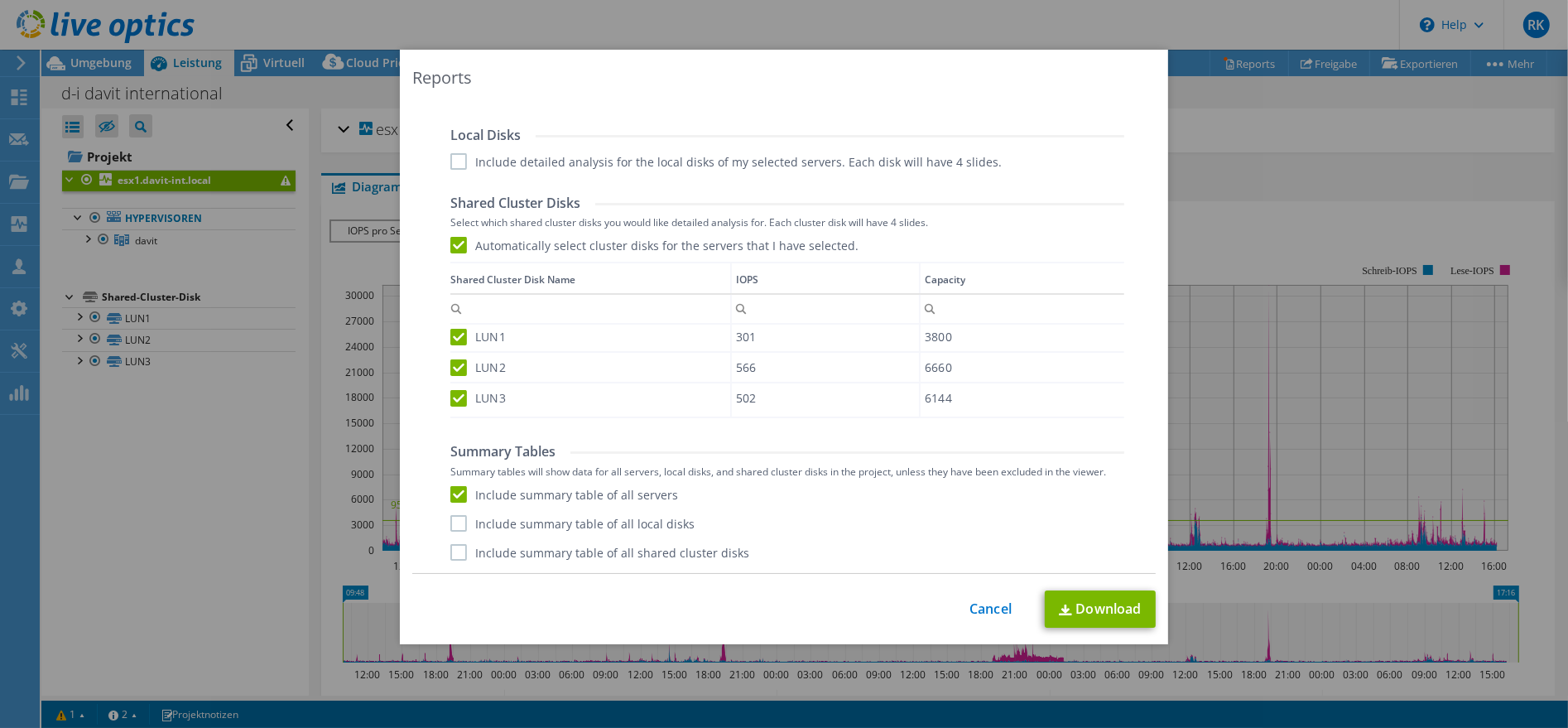 click on "Include summary table of all servers
Include summary table of all local disks
Include summary table of all shared cluster disks" at bounding box center [787, 523] 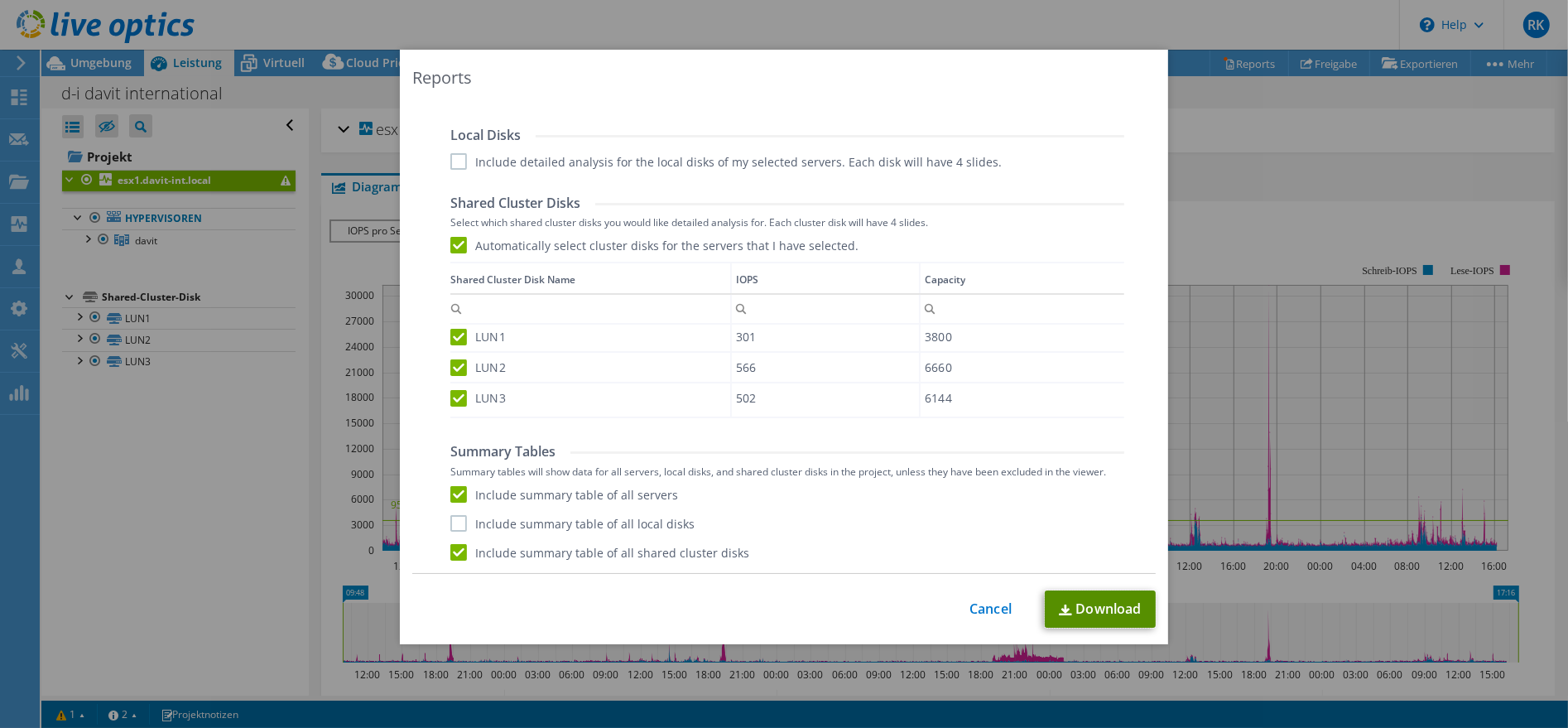 click on "Download" at bounding box center (1100, 609) 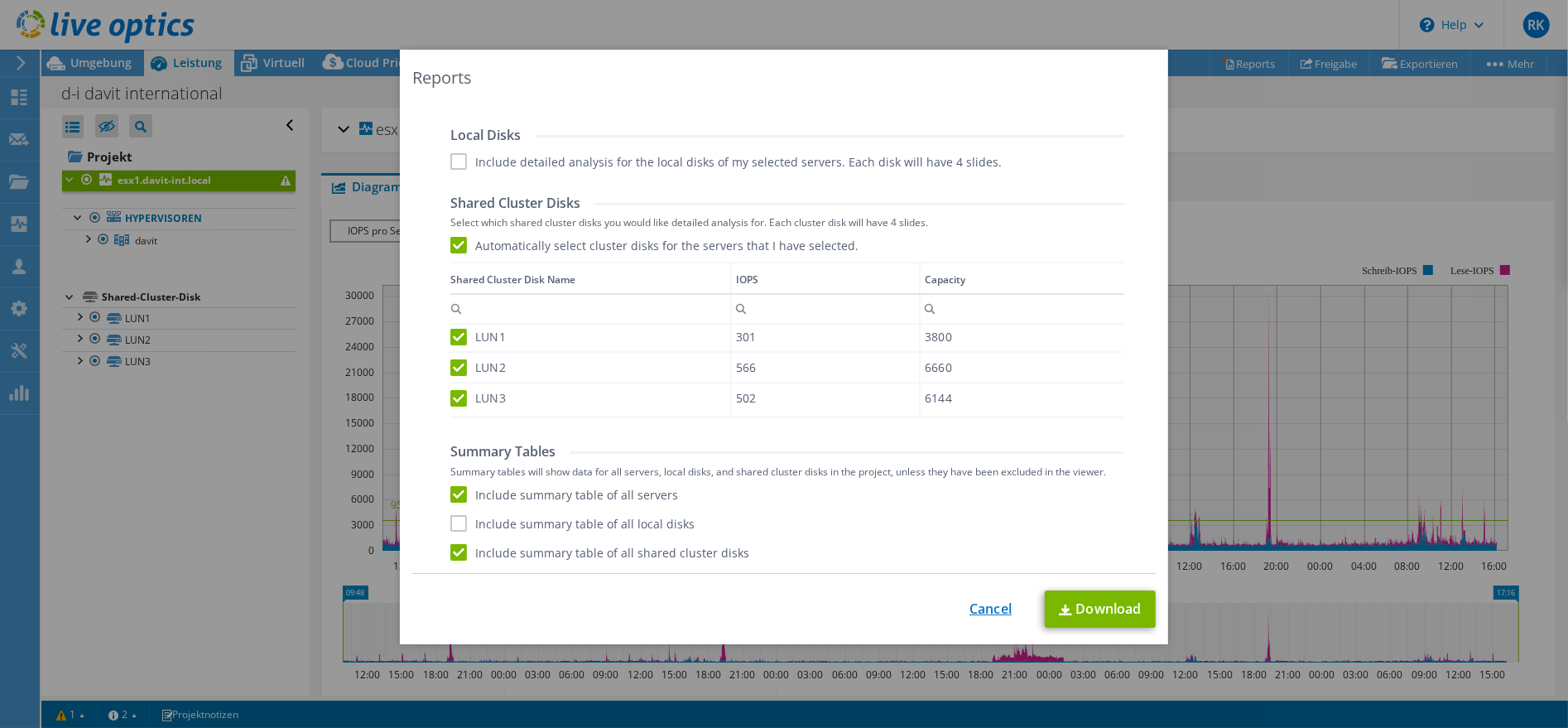click on "Cancel" at bounding box center [990, 609] 